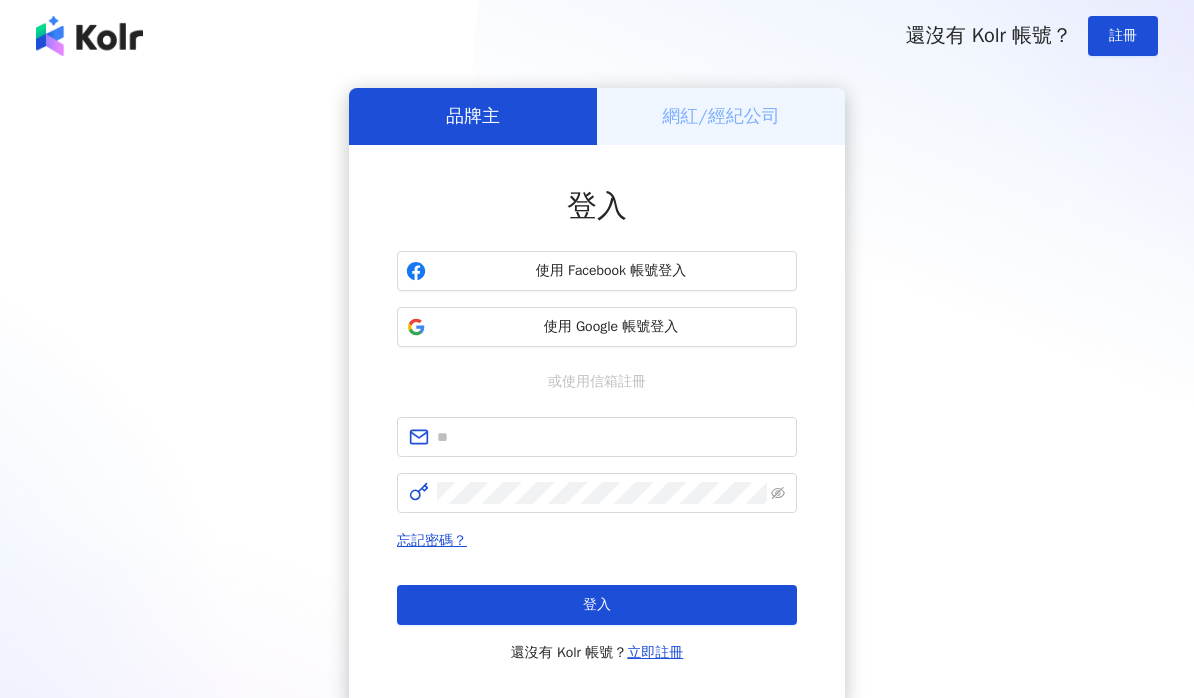 scroll, scrollTop: 0, scrollLeft: 0, axis: both 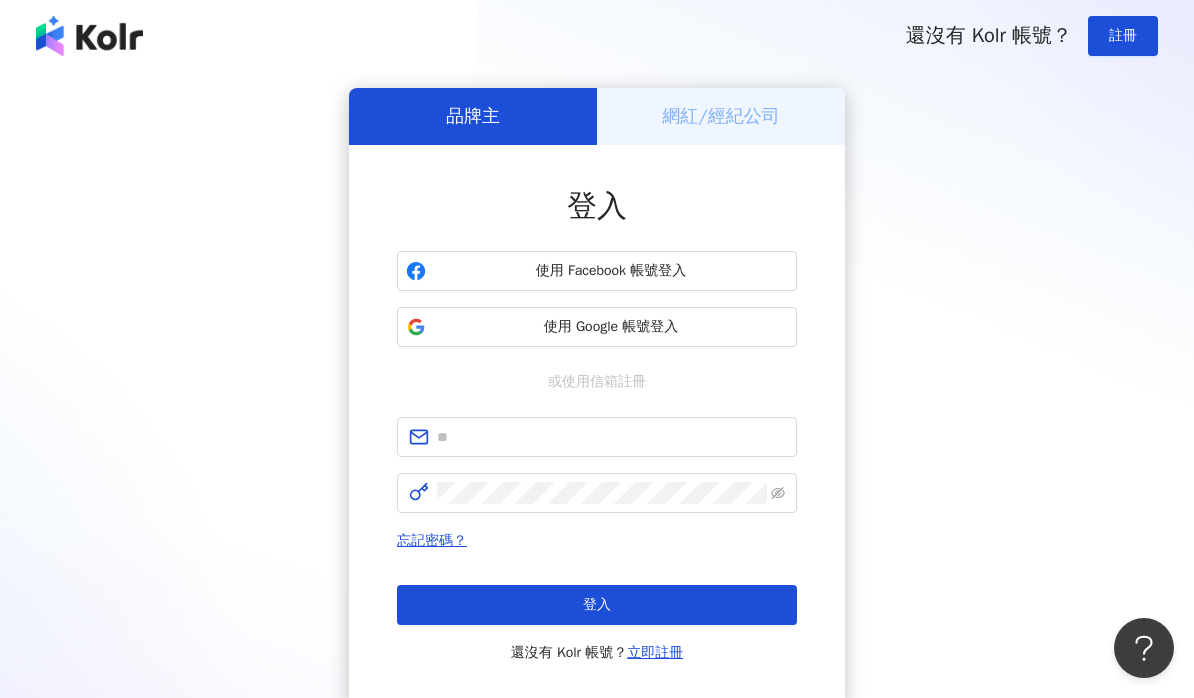 click on "使用 Google 帳號登入" at bounding box center (611, 327) 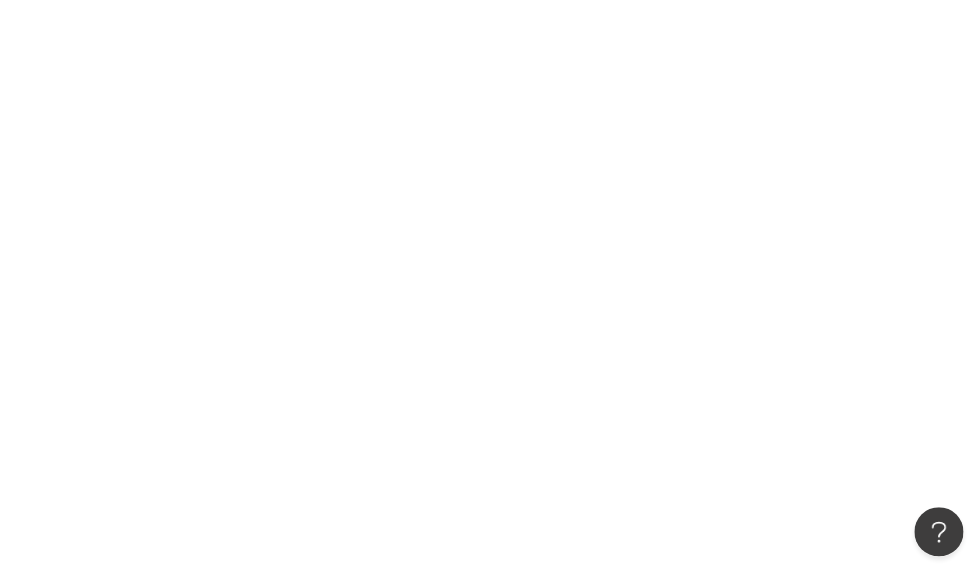 scroll, scrollTop: 48, scrollLeft: 0, axis: vertical 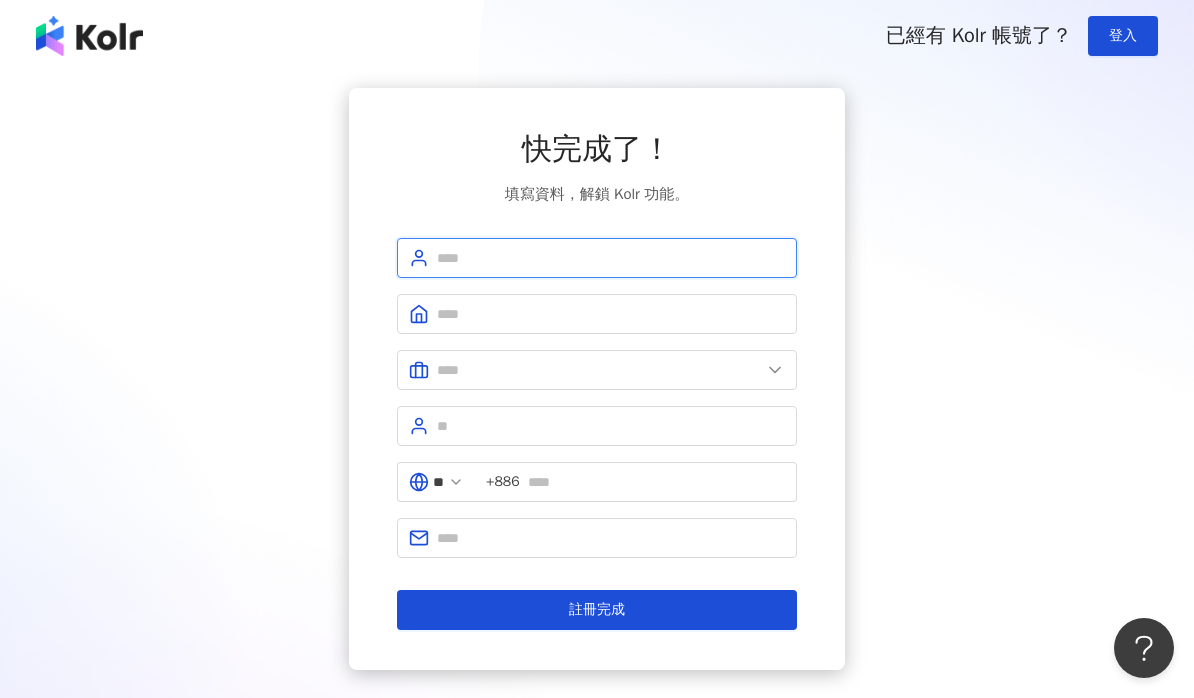 click at bounding box center (611, 258) 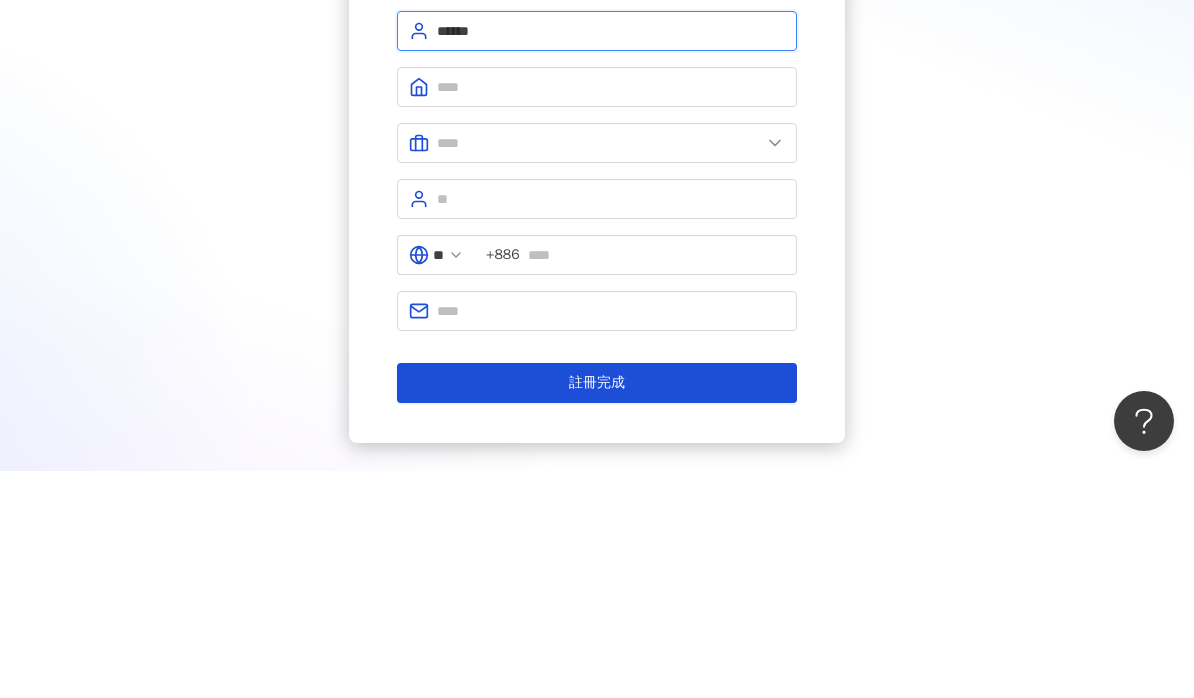 type on "******" 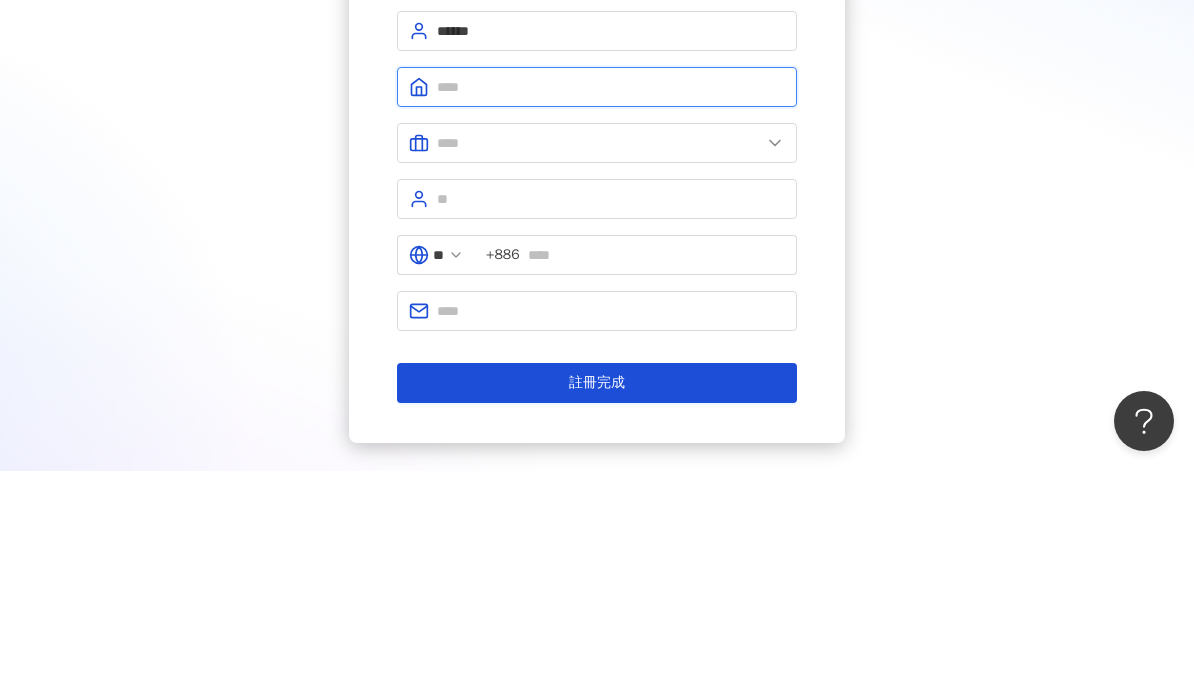 click at bounding box center [611, 314] 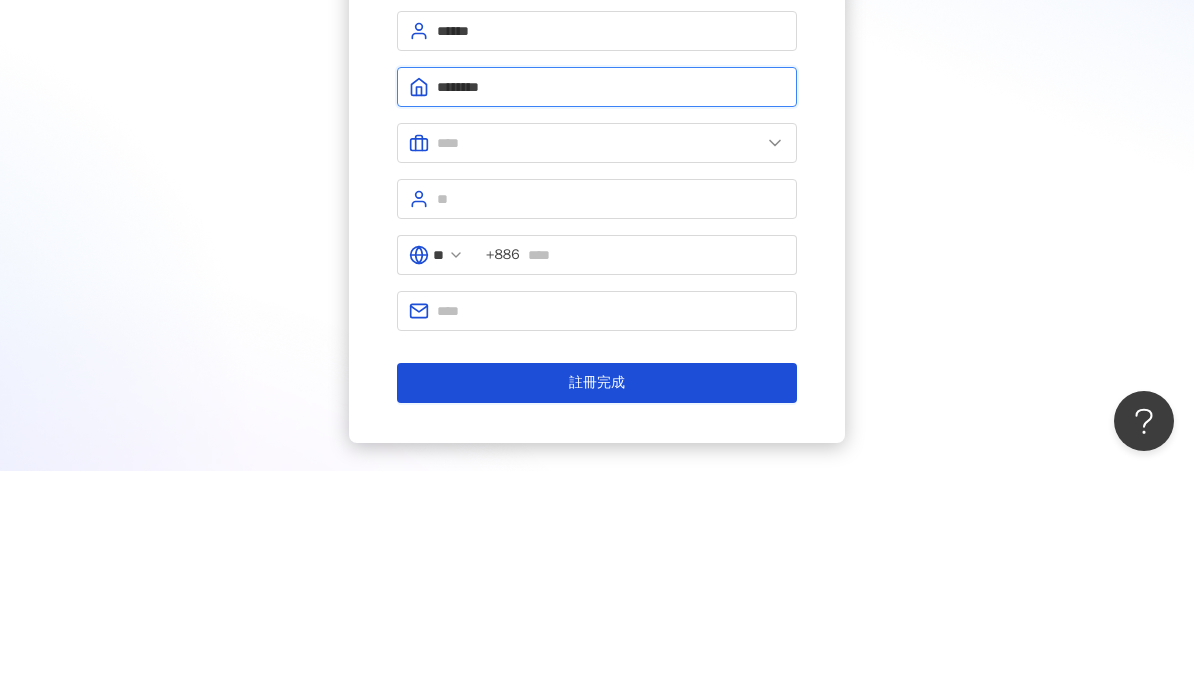 type on "********" 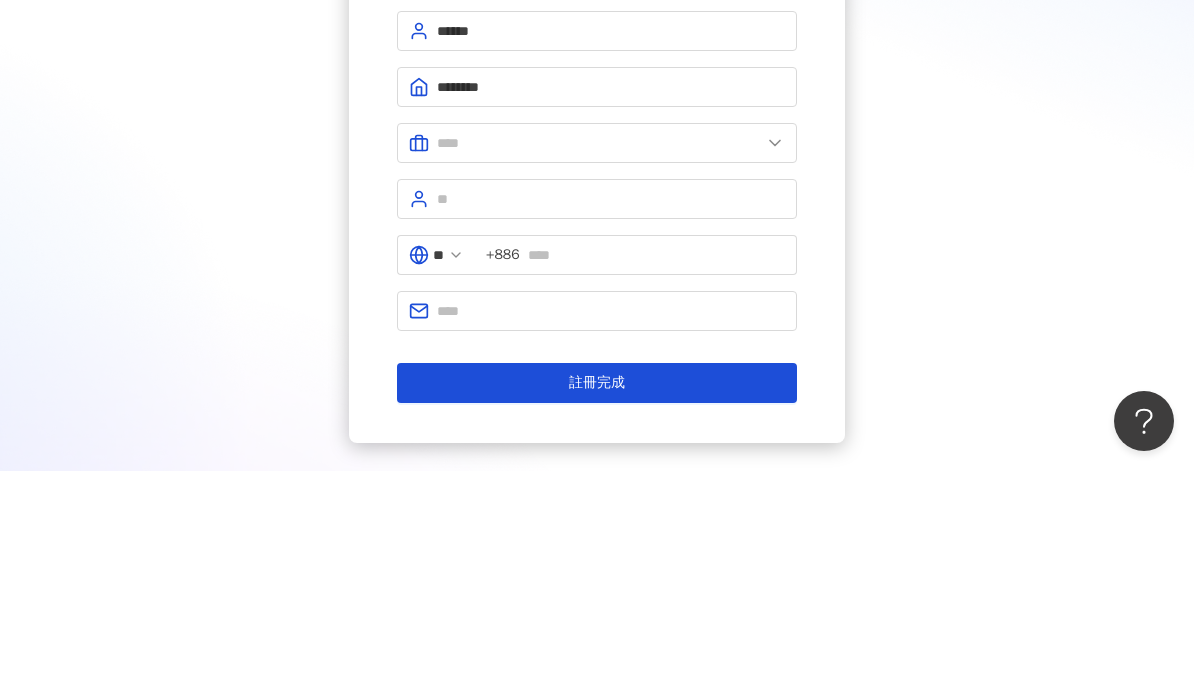 click at bounding box center [597, 370] 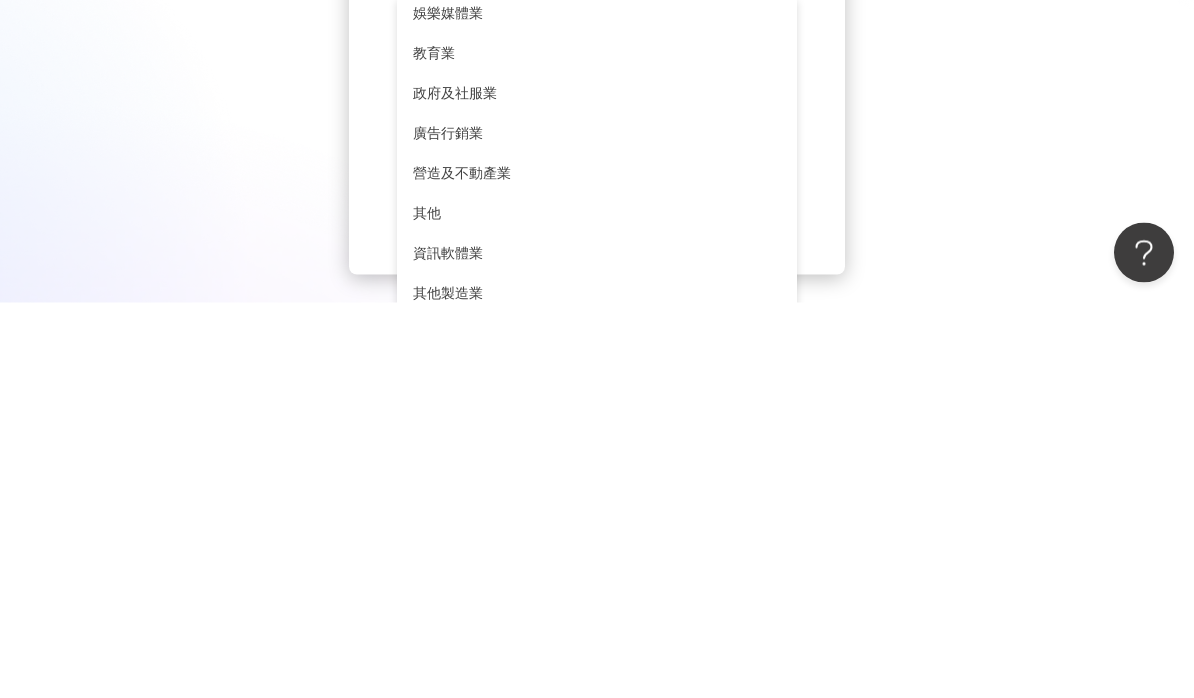 scroll, scrollTop: 408, scrollLeft: 0, axis: vertical 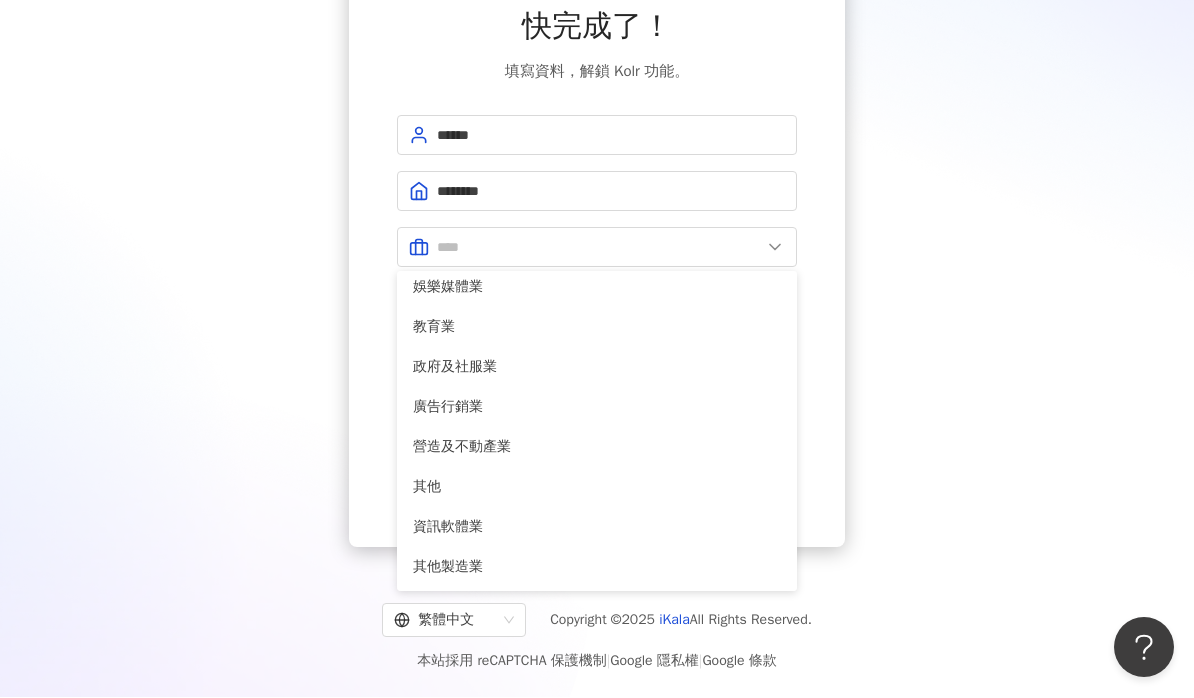 click on "其他製造業" at bounding box center [597, 568] 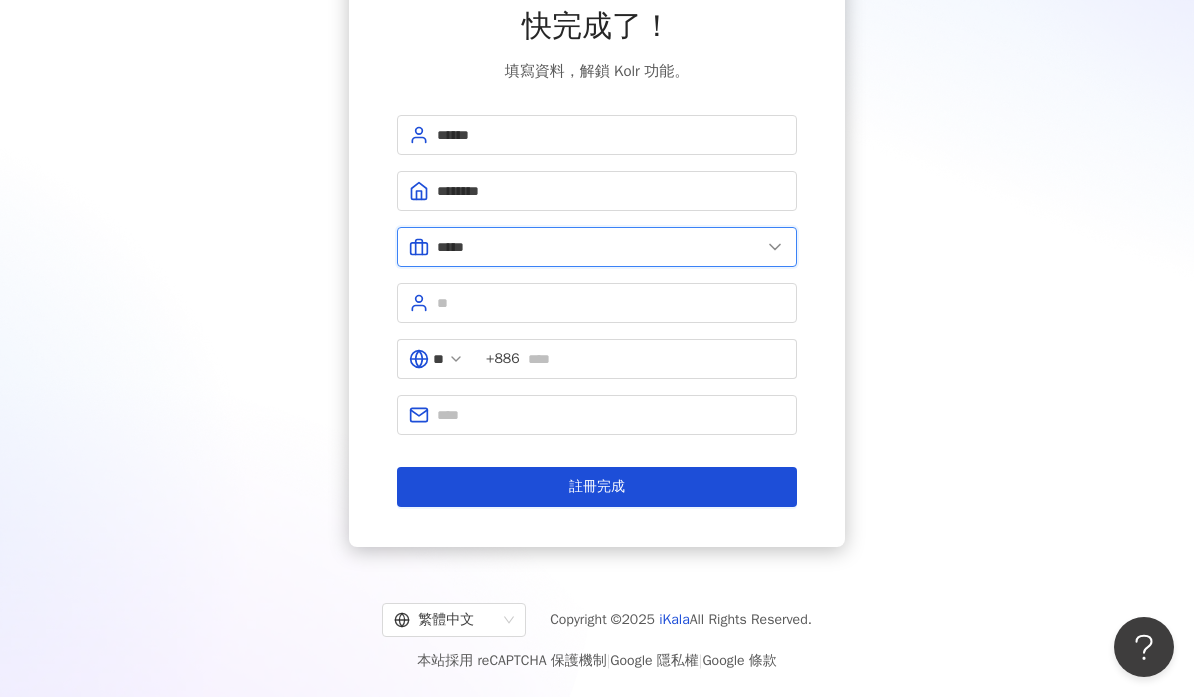 click on "*****" at bounding box center [599, 248] 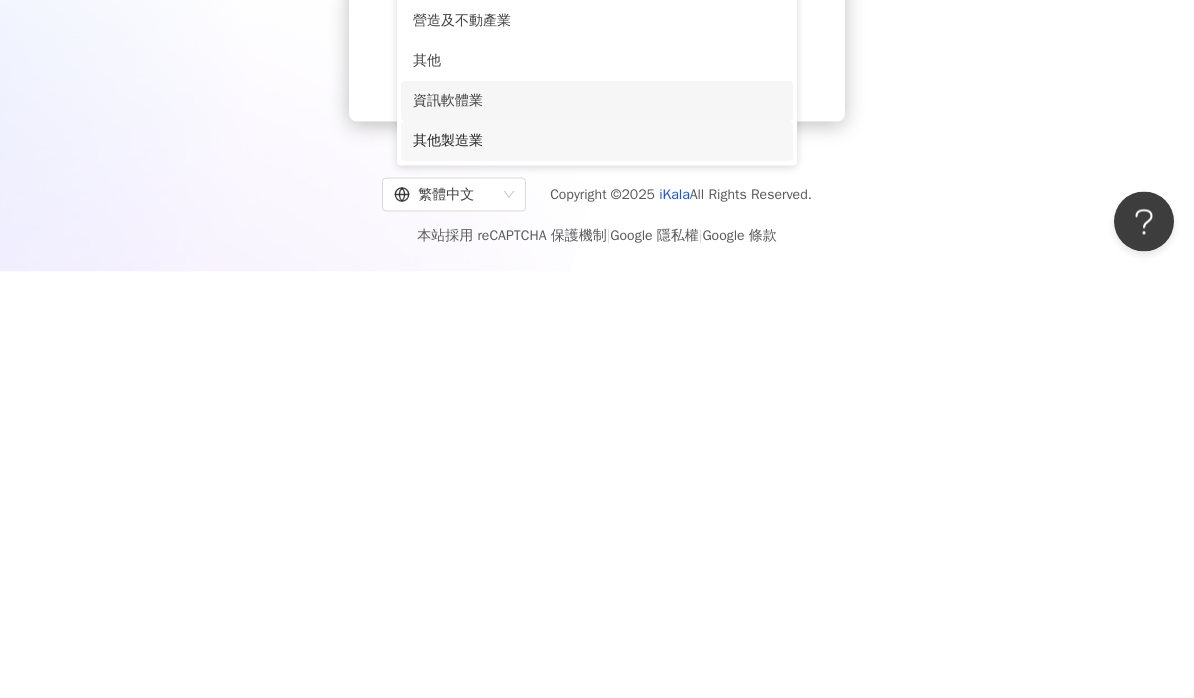 click on "資訊軟體業" at bounding box center [597, 528] 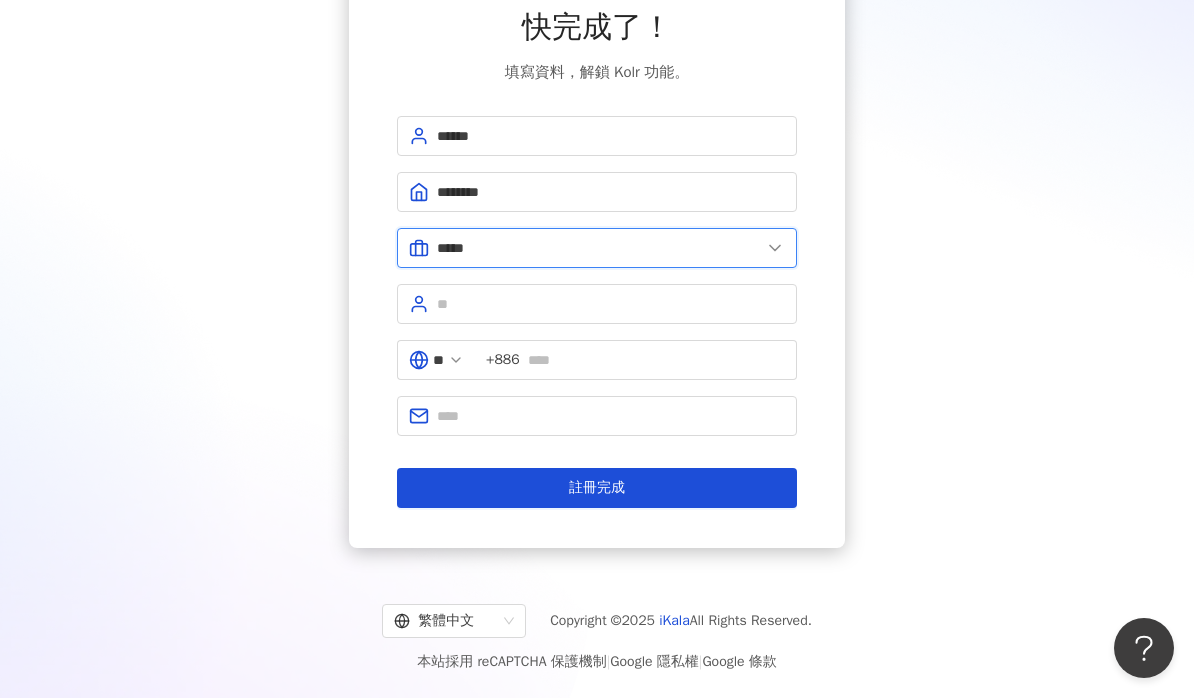 click on "*****" at bounding box center [599, 248] 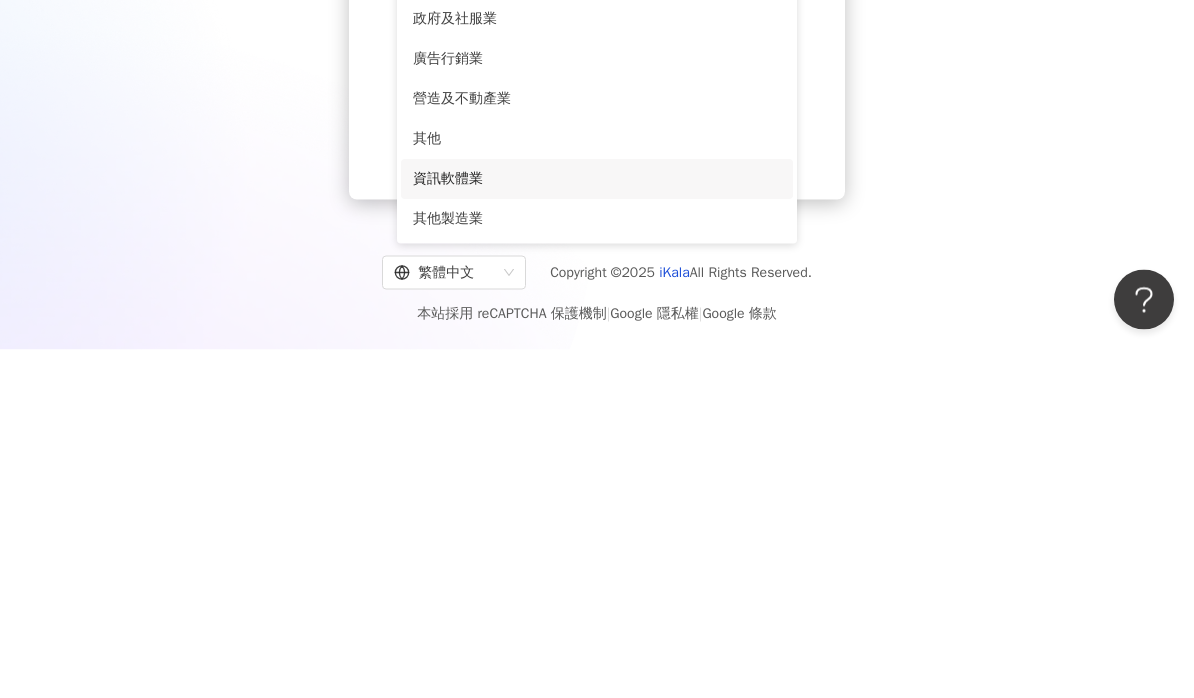 click on "資訊軟體業" at bounding box center (597, 528) 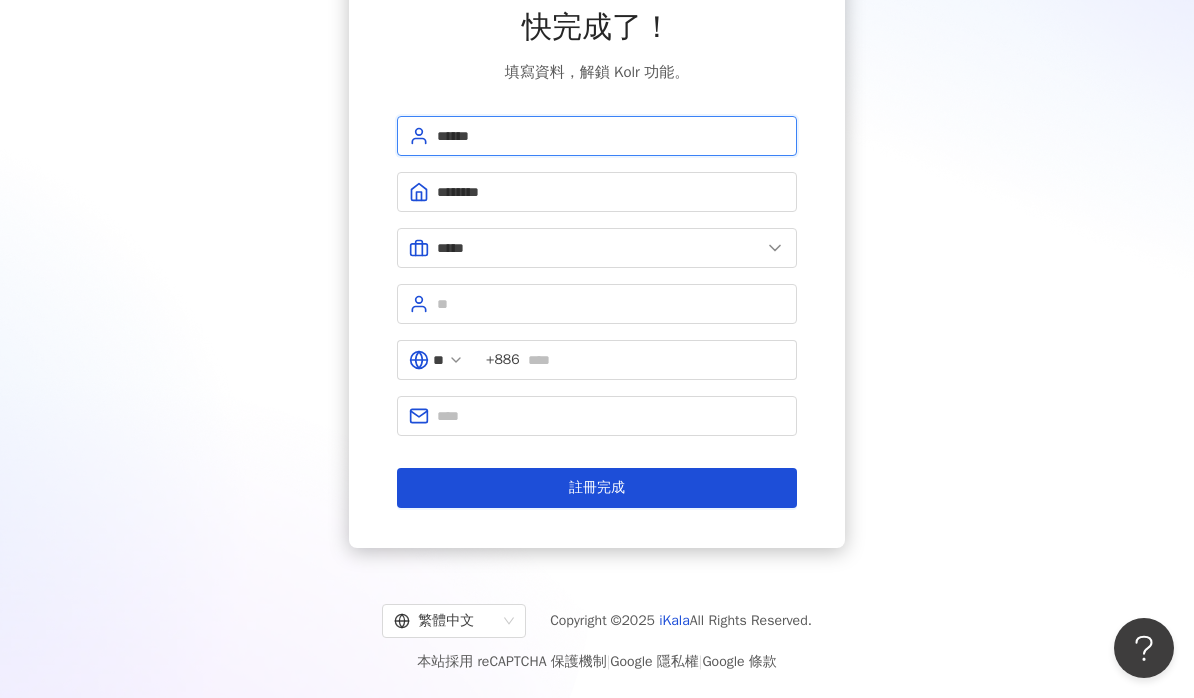 click on "******" at bounding box center (611, 136) 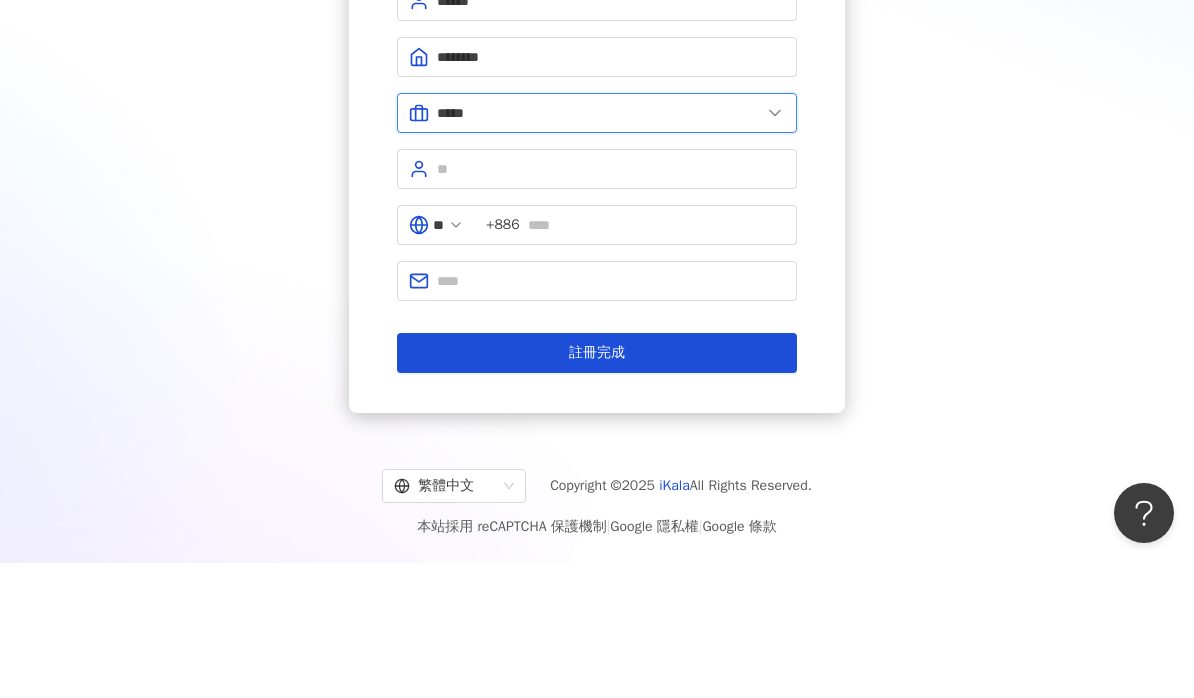 click on "*****" at bounding box center [599, 248] 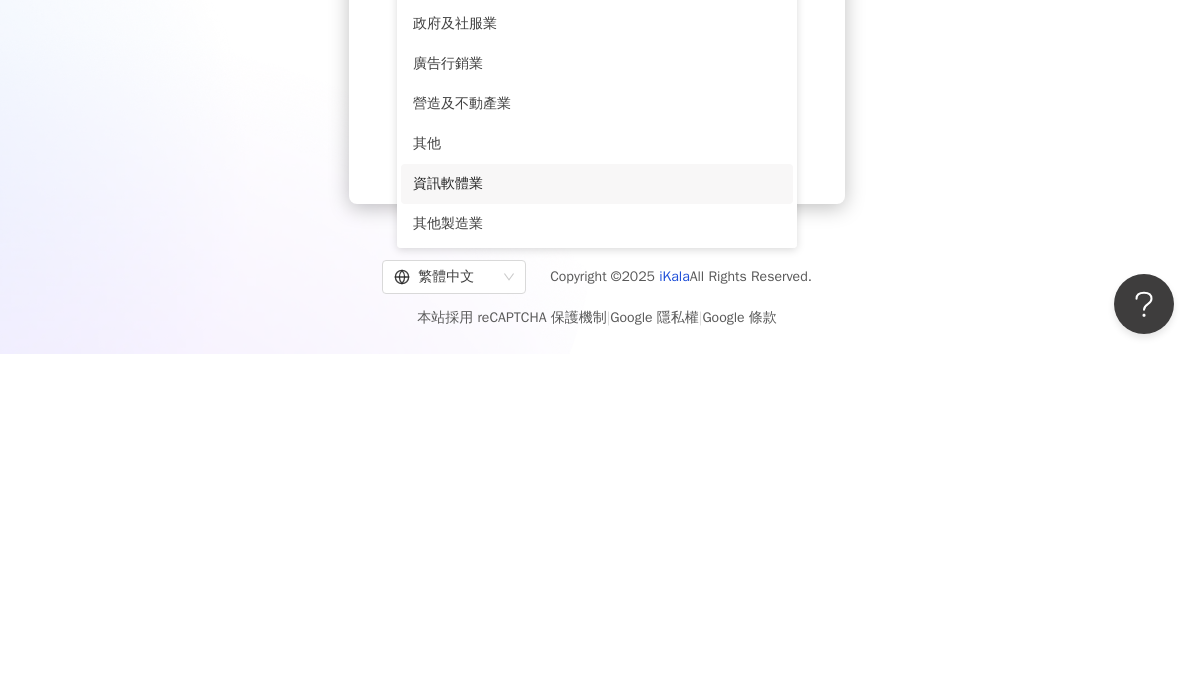 click on "其他" at bounding box center (597, 488) 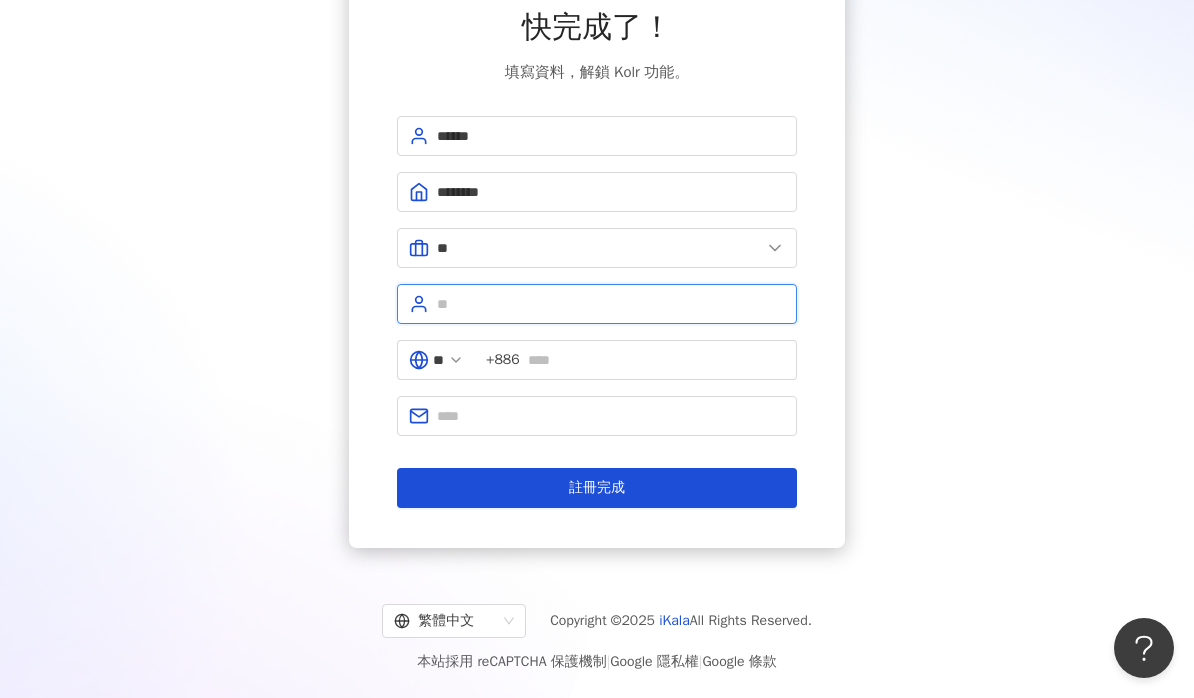 click at bounding box center [611, 304] 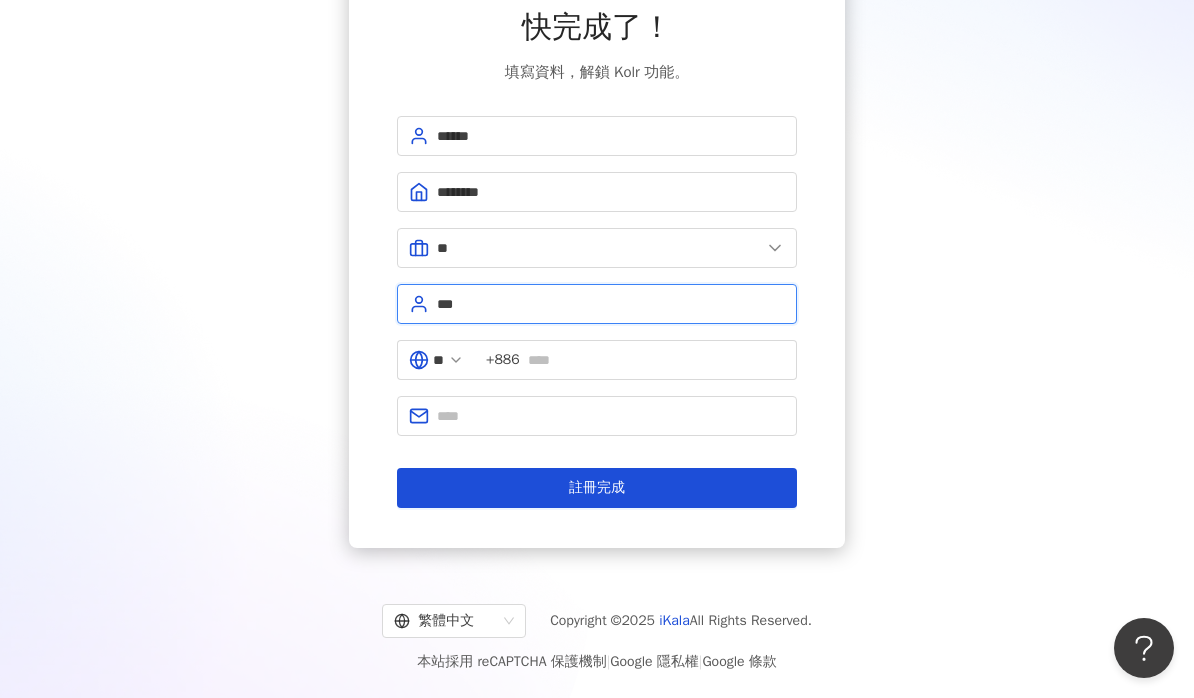 type on "***" 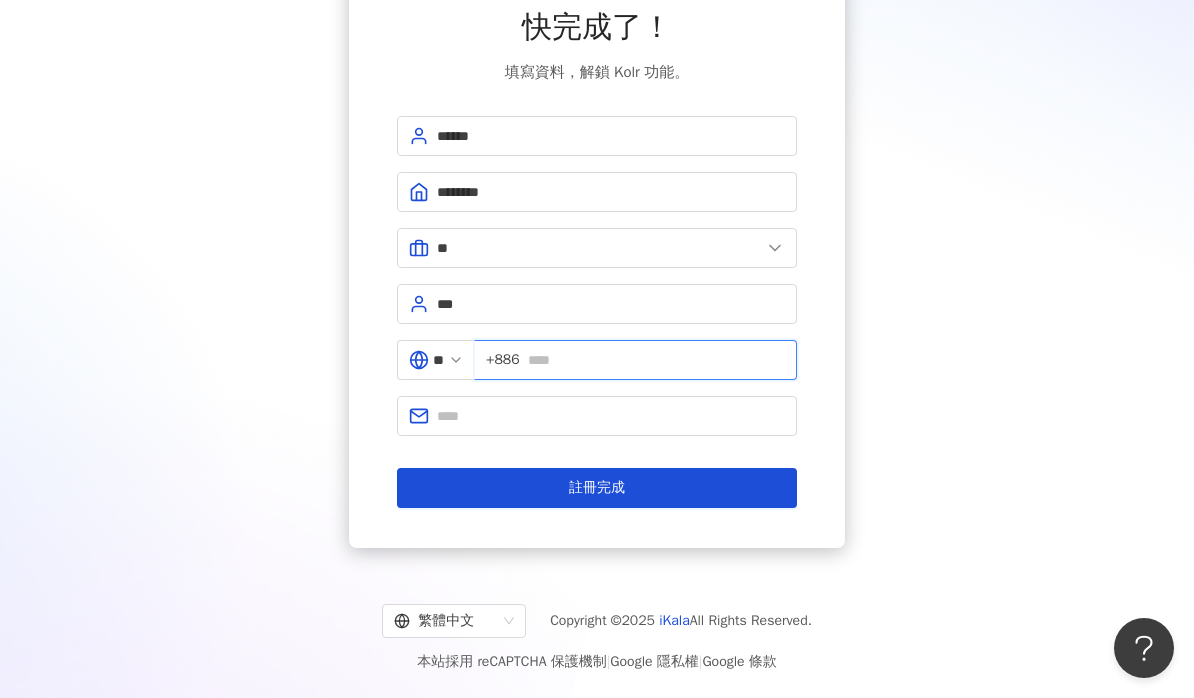 click at bounding box center [656, 360] 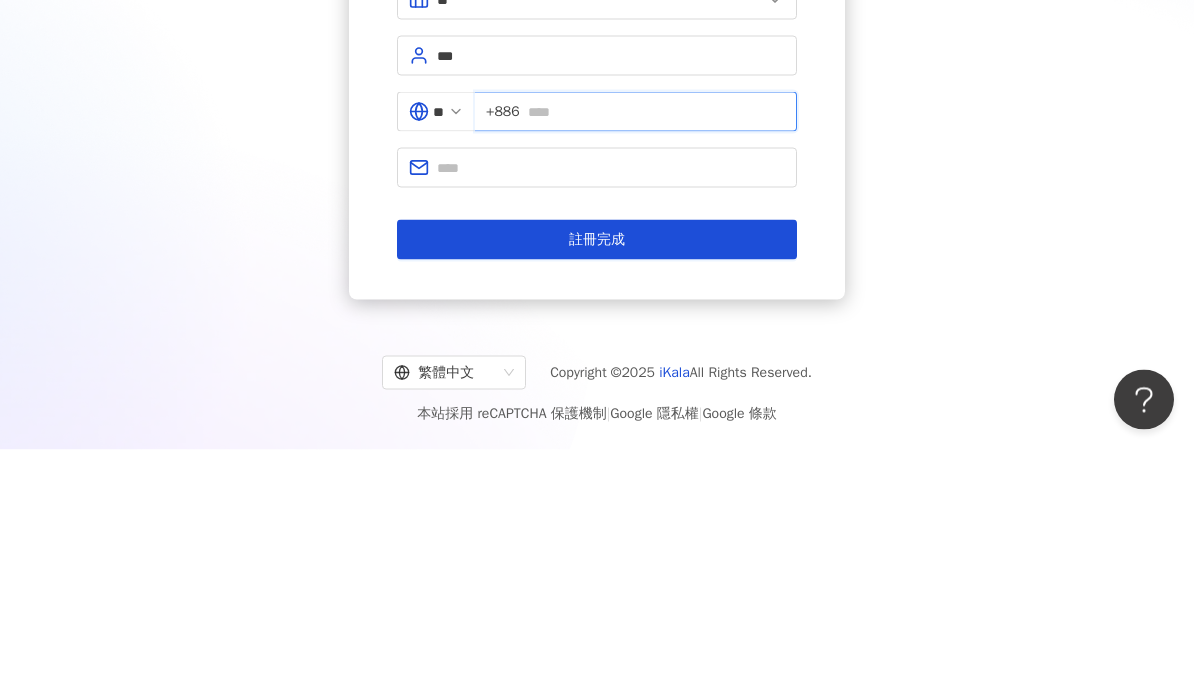 type on "**********" 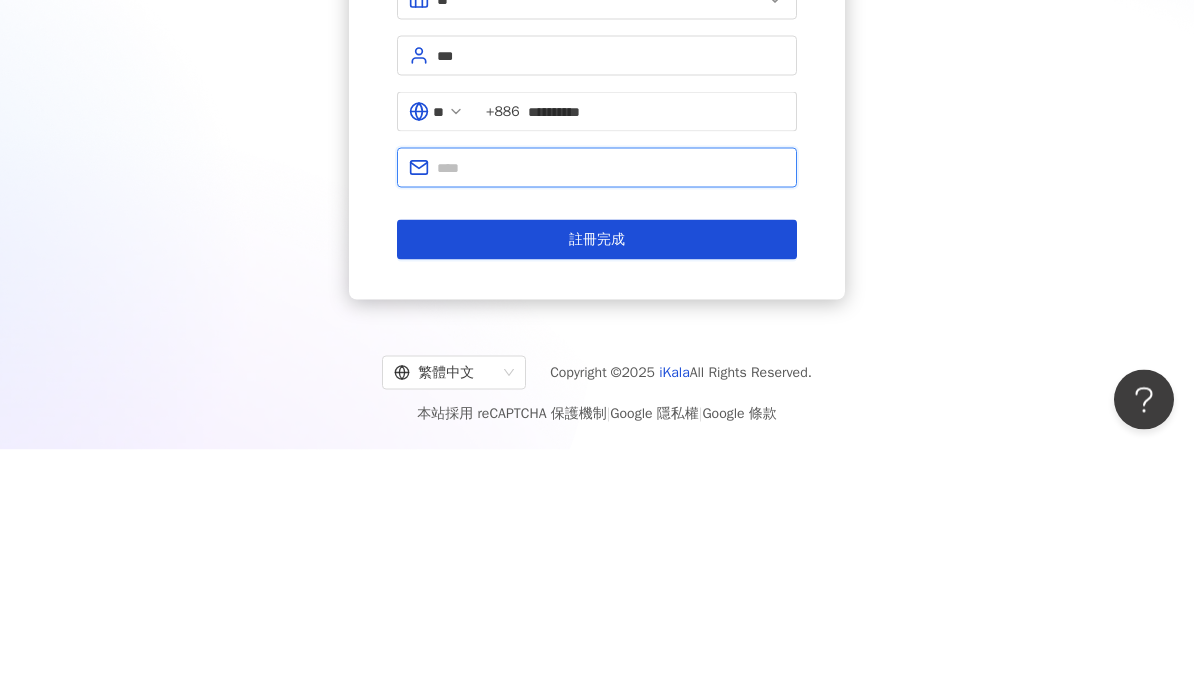 type on "**********" 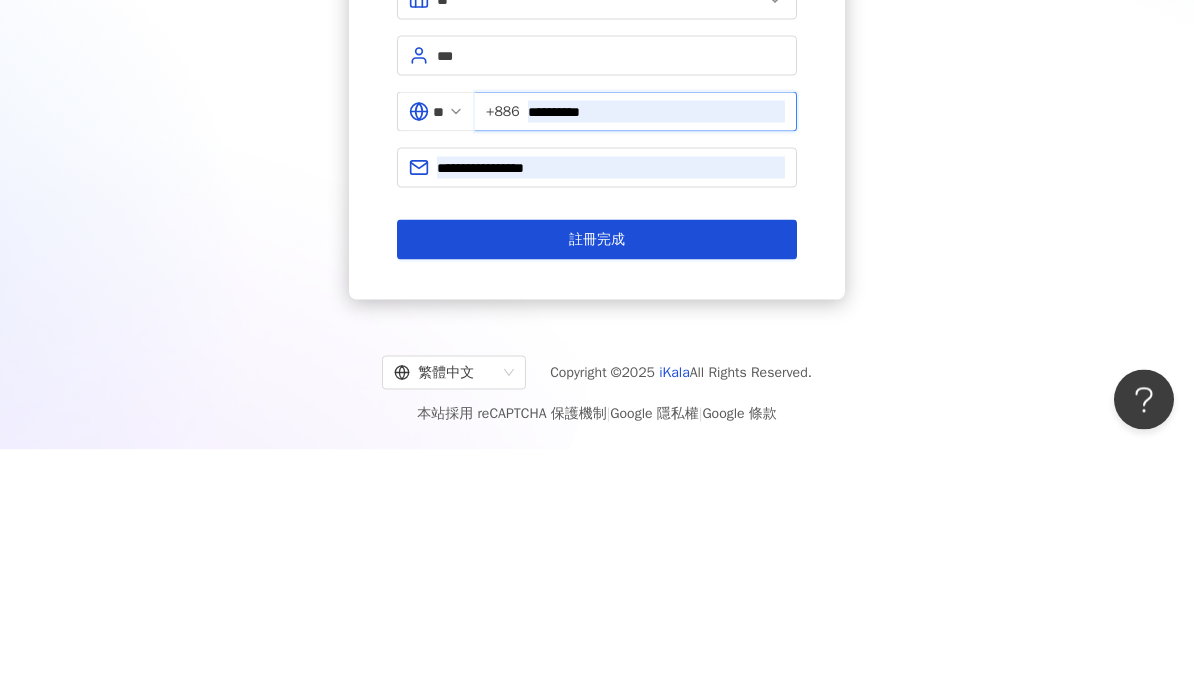 scroll, scrollTop: 123, scrollLeft: 0, axis: vertical 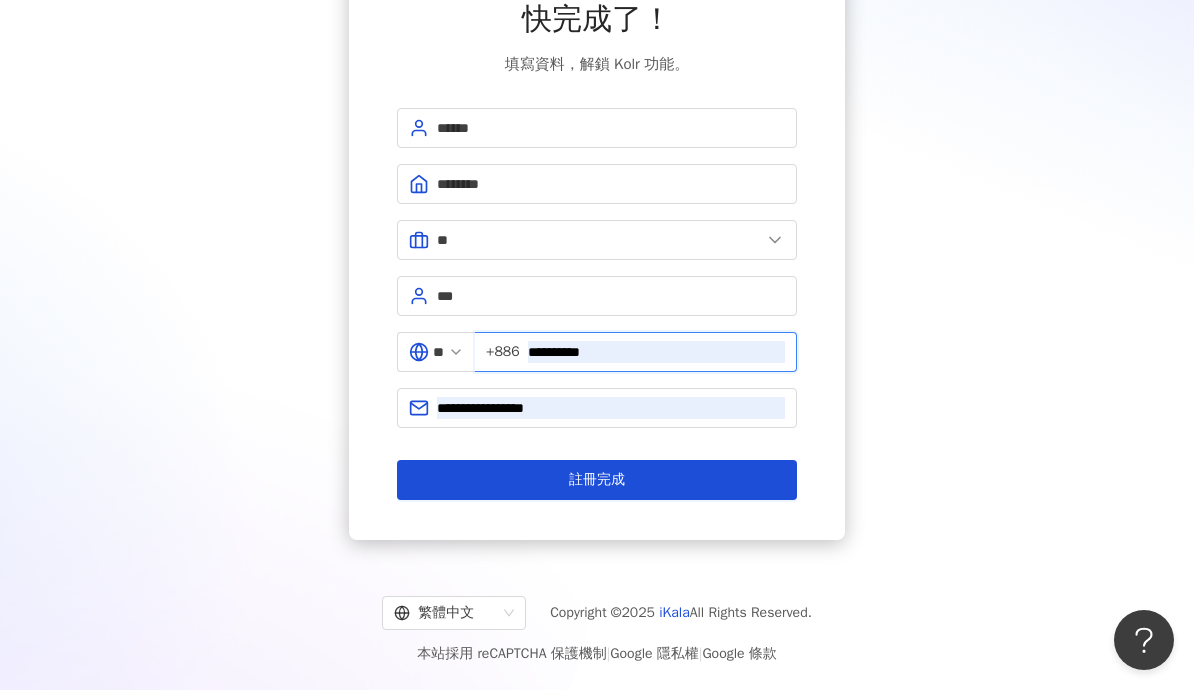 click on "**********" at bounding box center [656, 360] 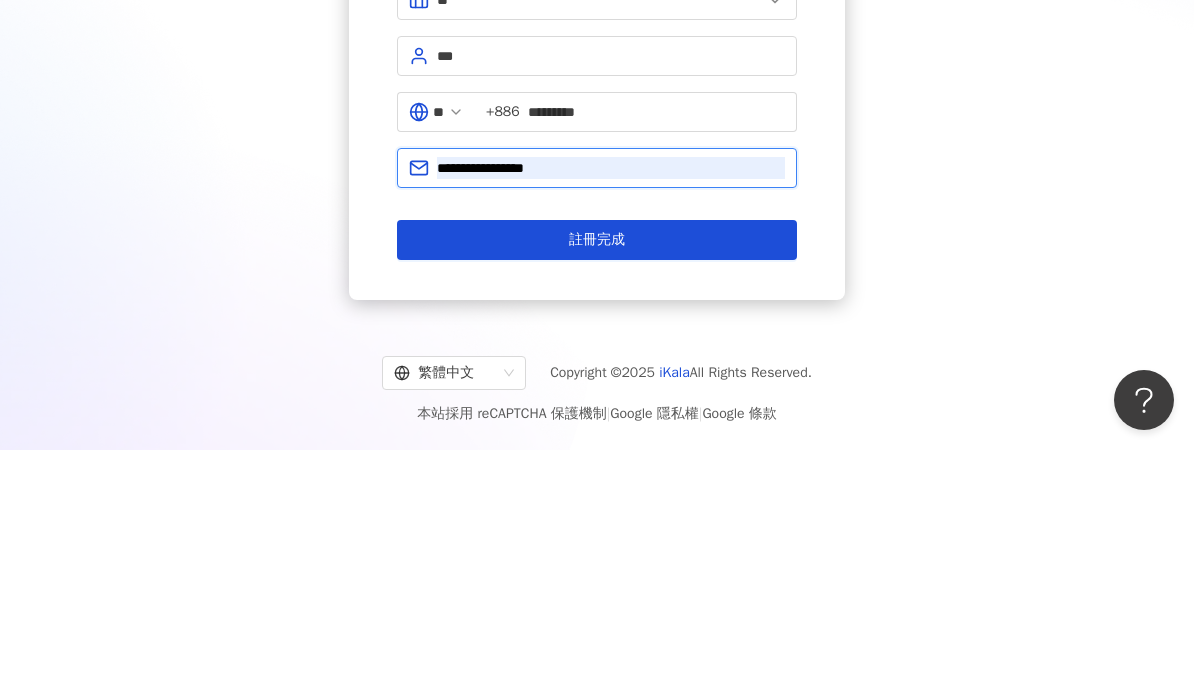 click on "**********" at bounding box center (611, 416) 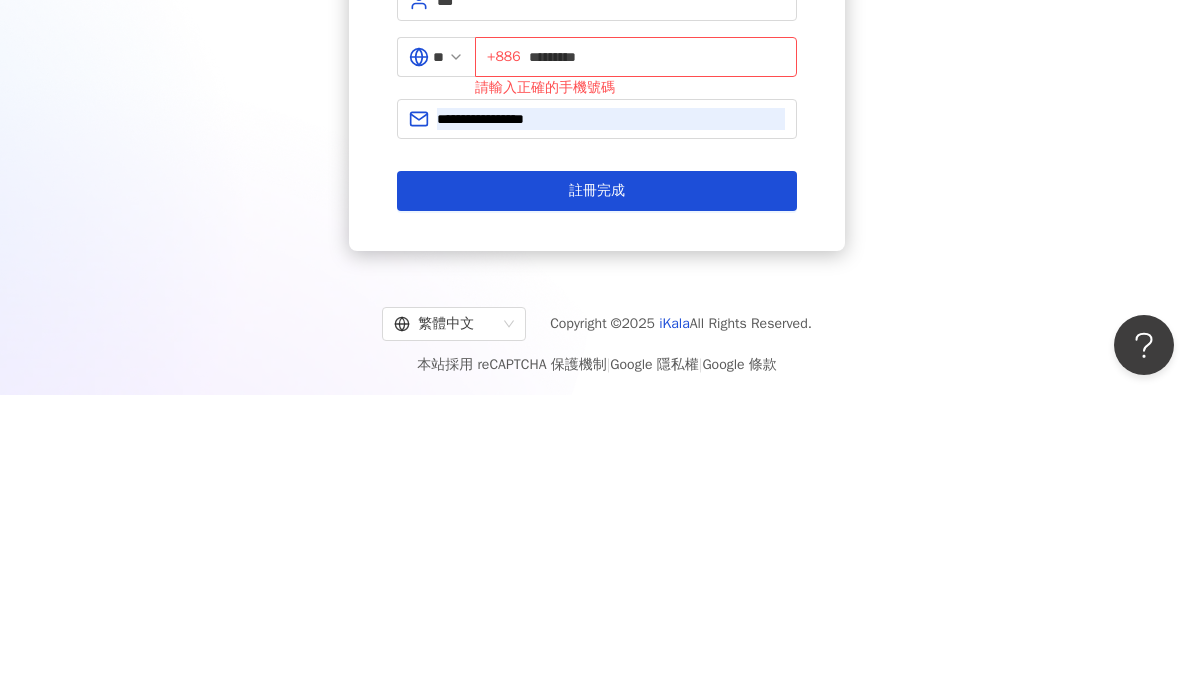 click on "+886 *********" at bounding box center (636, 360) 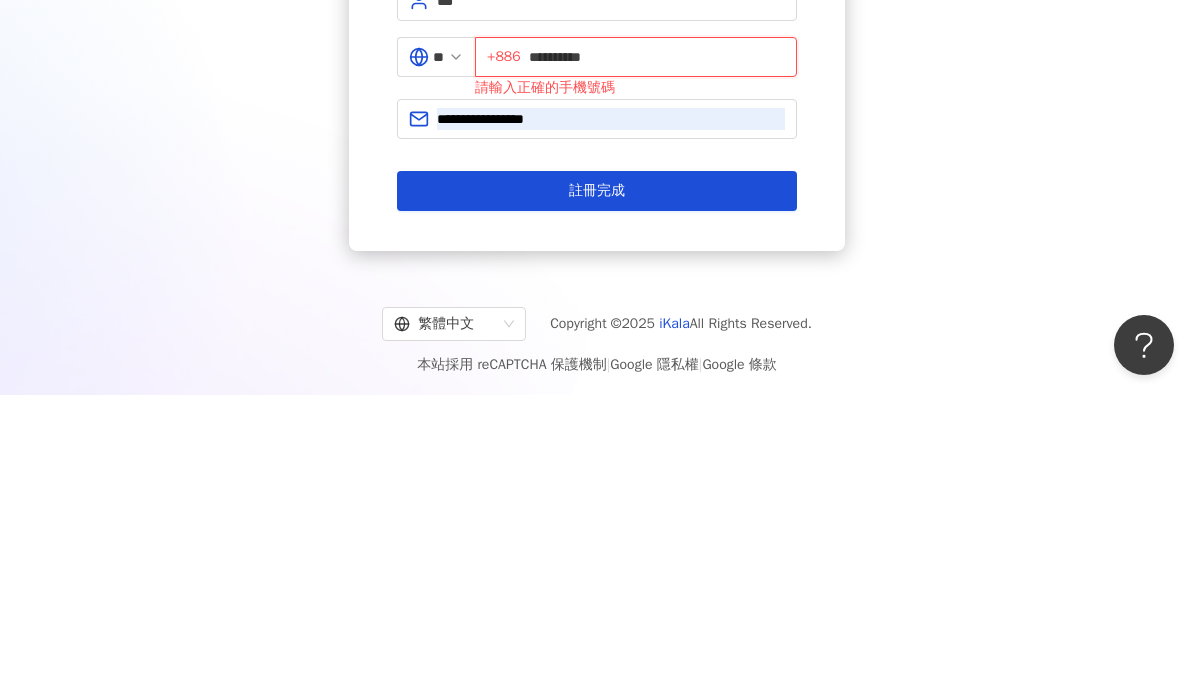 type on "**********" 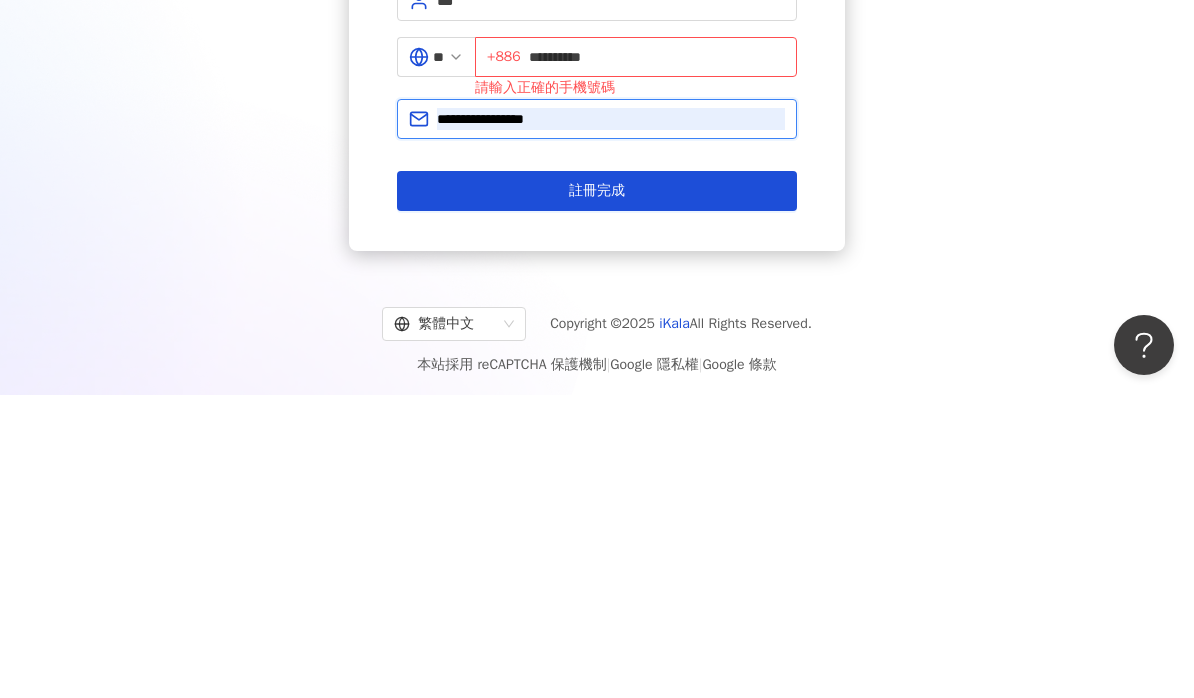 click on "**********" at bounding box center [611, 422] 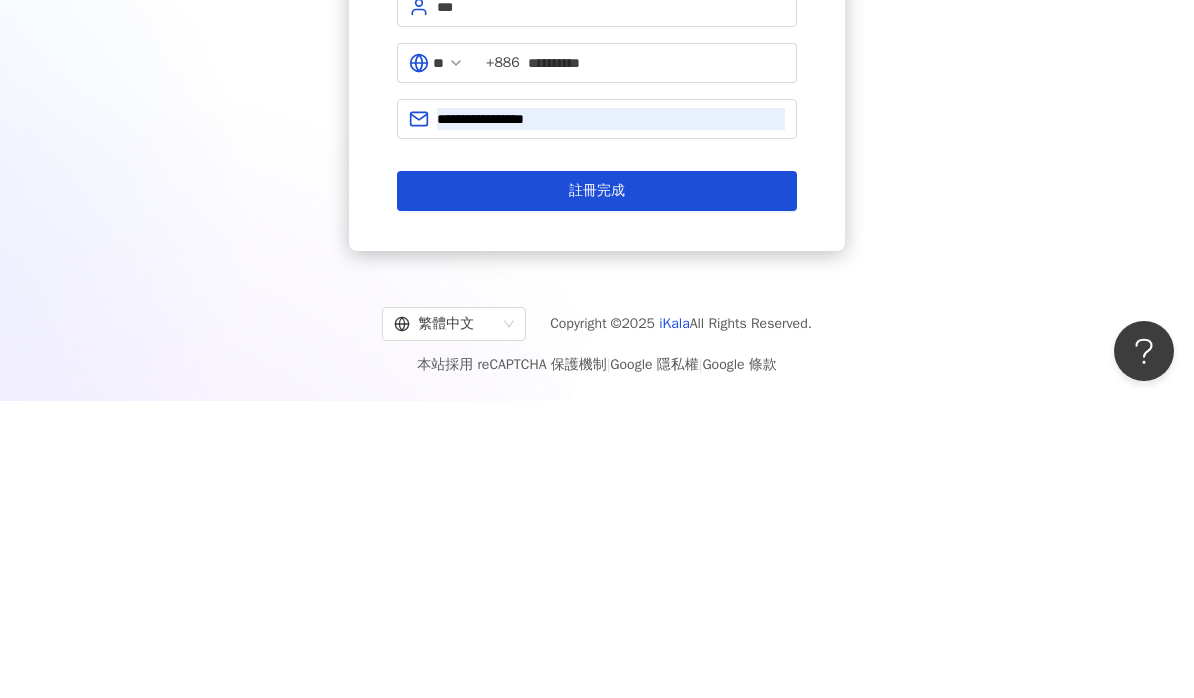 click on "註冊完成" at bounding box center [597, 488] 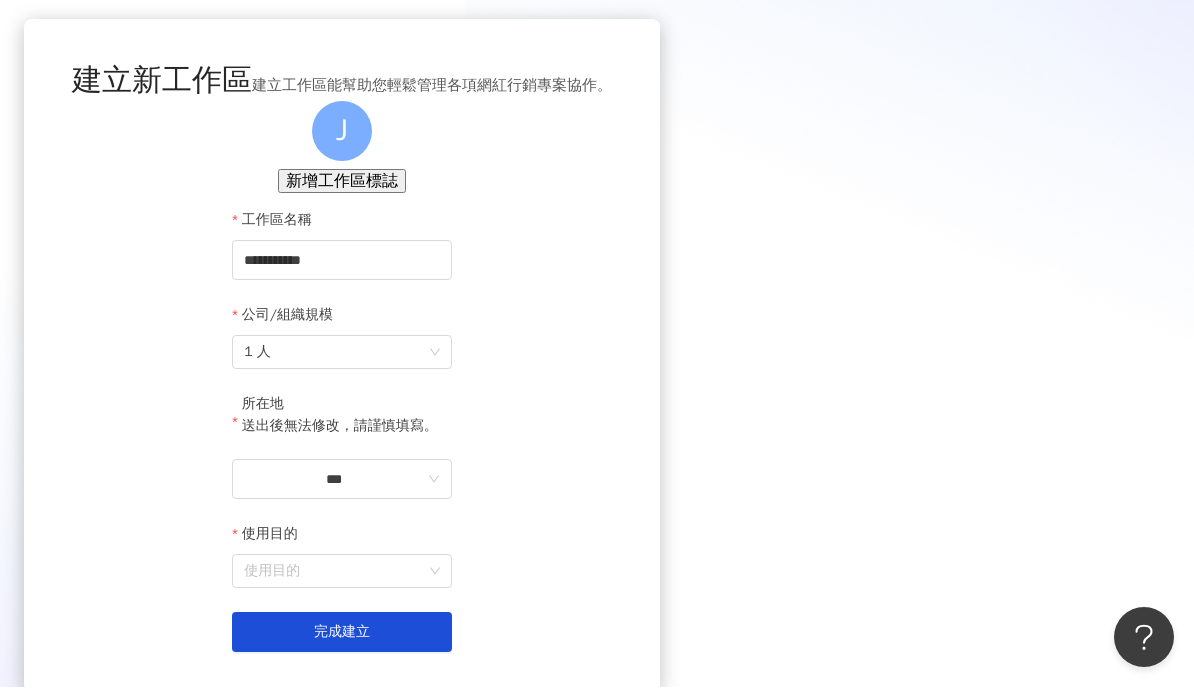 scroll, scrollTop: 75, scrollLeft: 0, axis: vertical 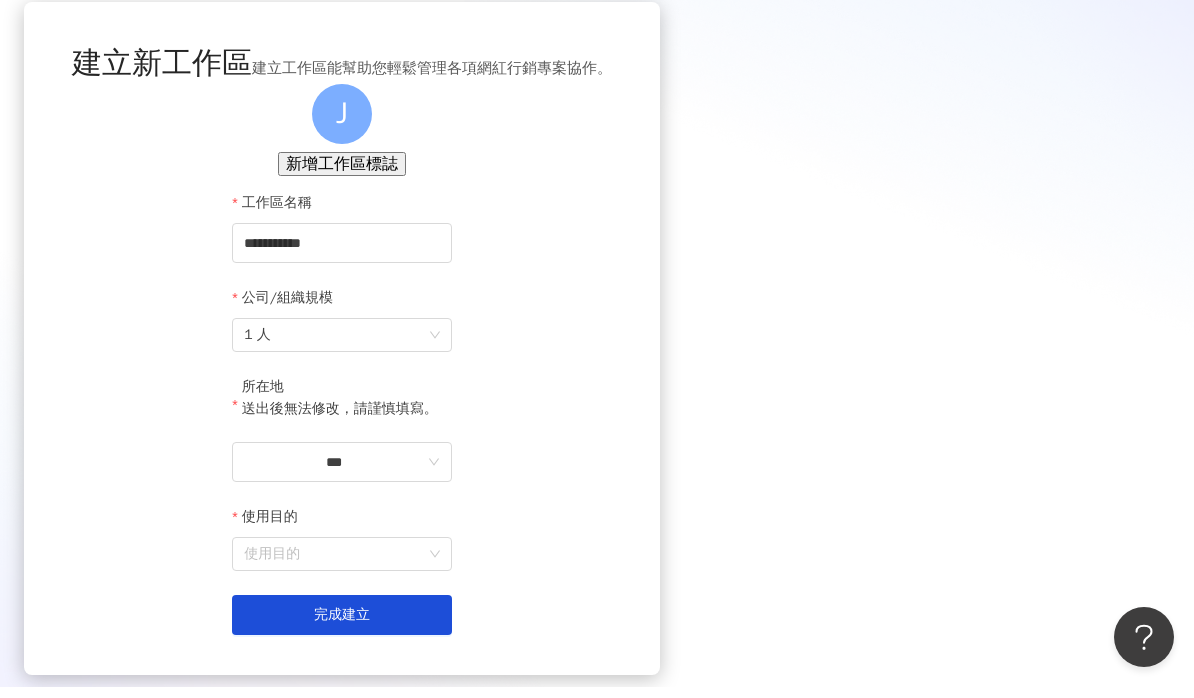 click on "1 人" at bounding box center (342, 346) 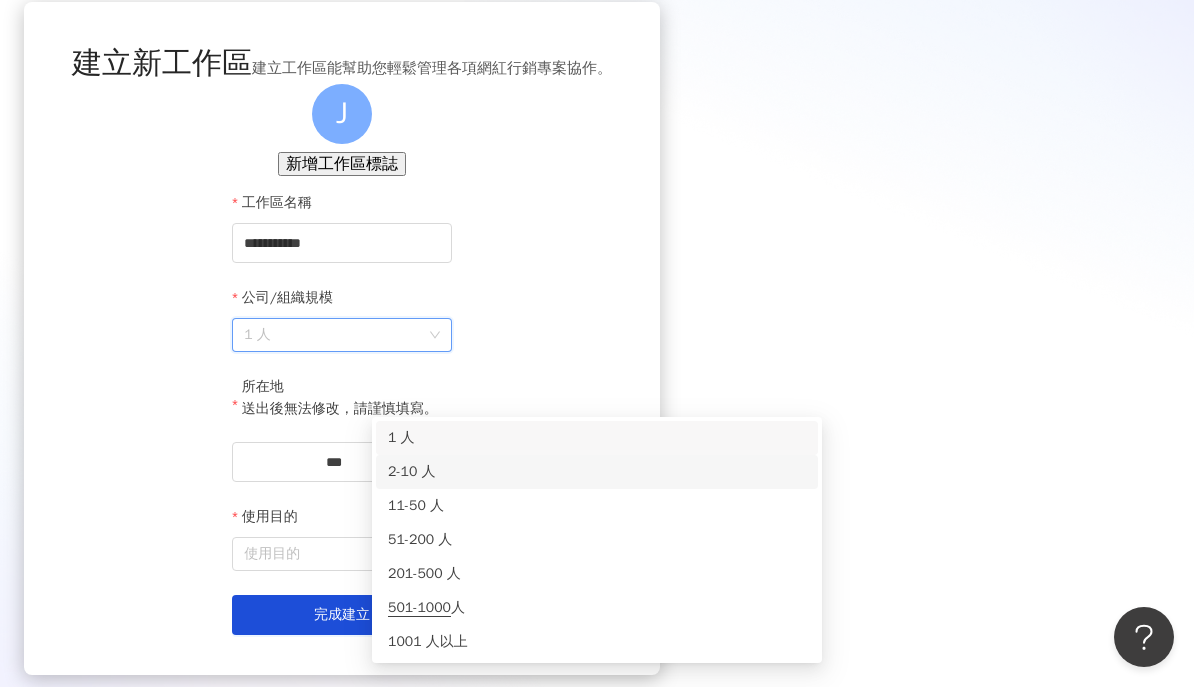 click on "2-10 人" at bounding box center [597, 483] 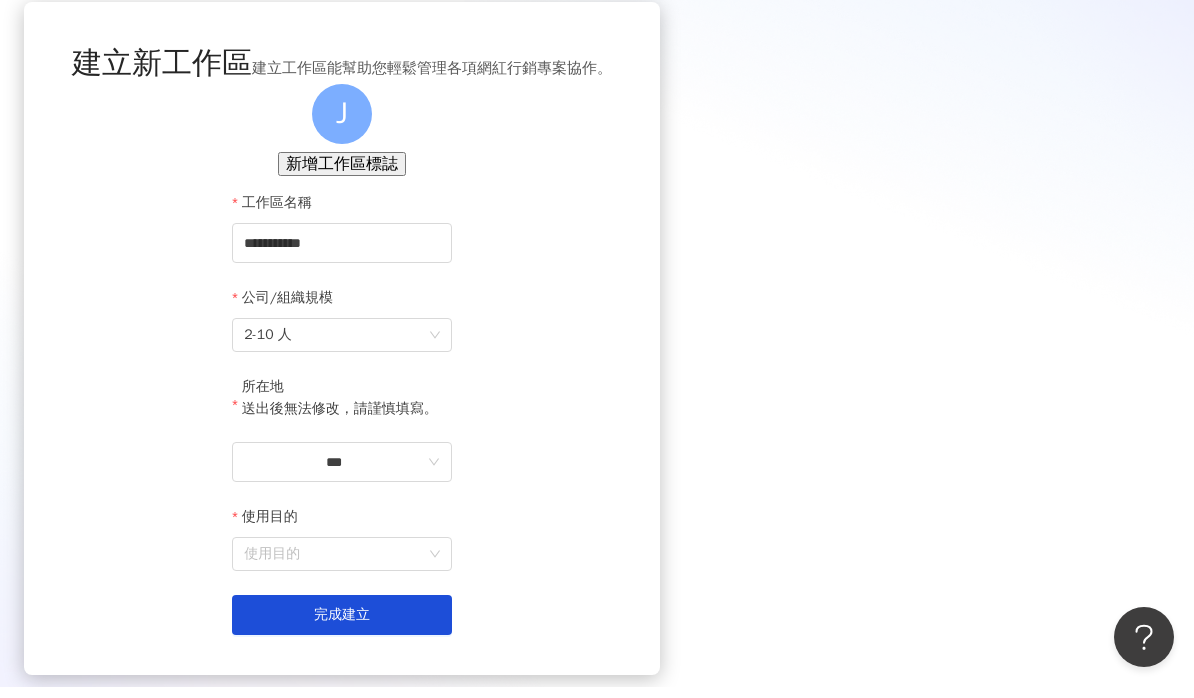click on "***" at bounding box center [334, 473] 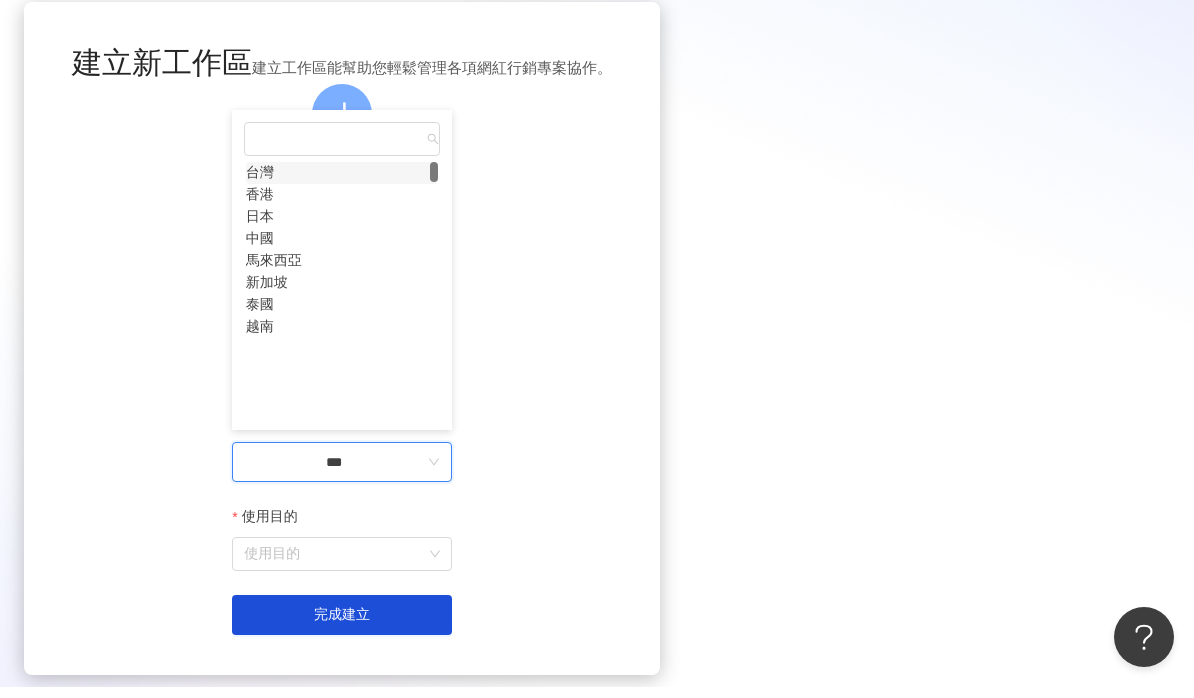 click on "台灣" at bounding box center [260, 184] 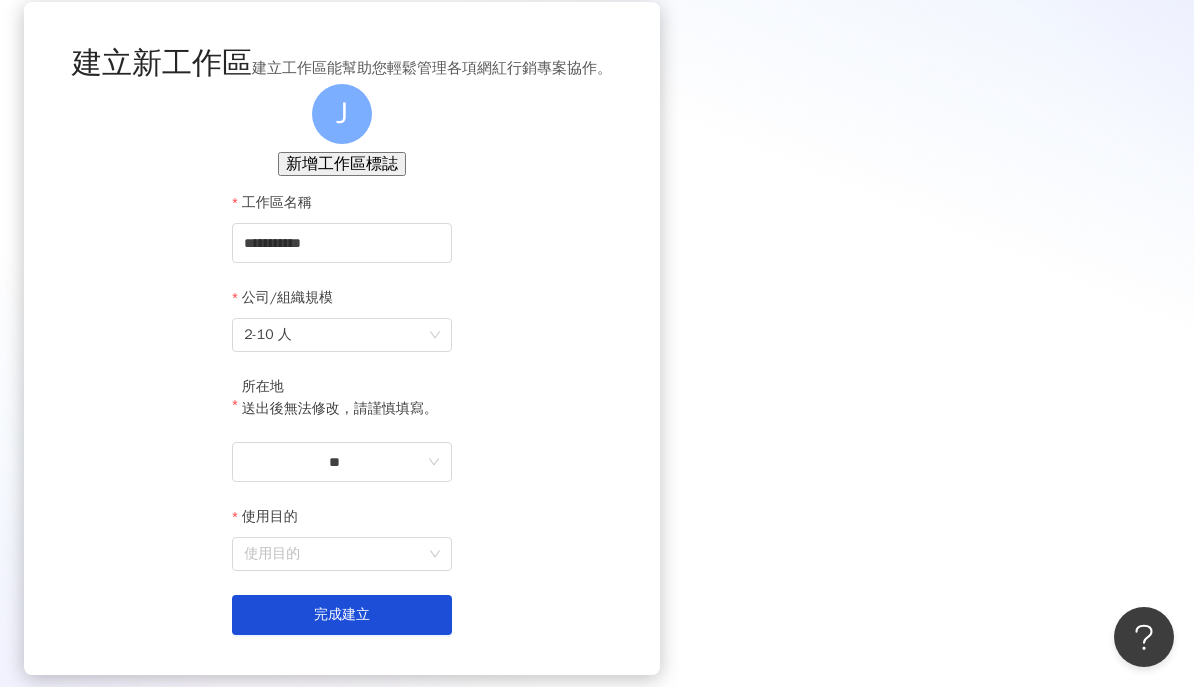 click on "使用目的" at bounding box center [342, 565] 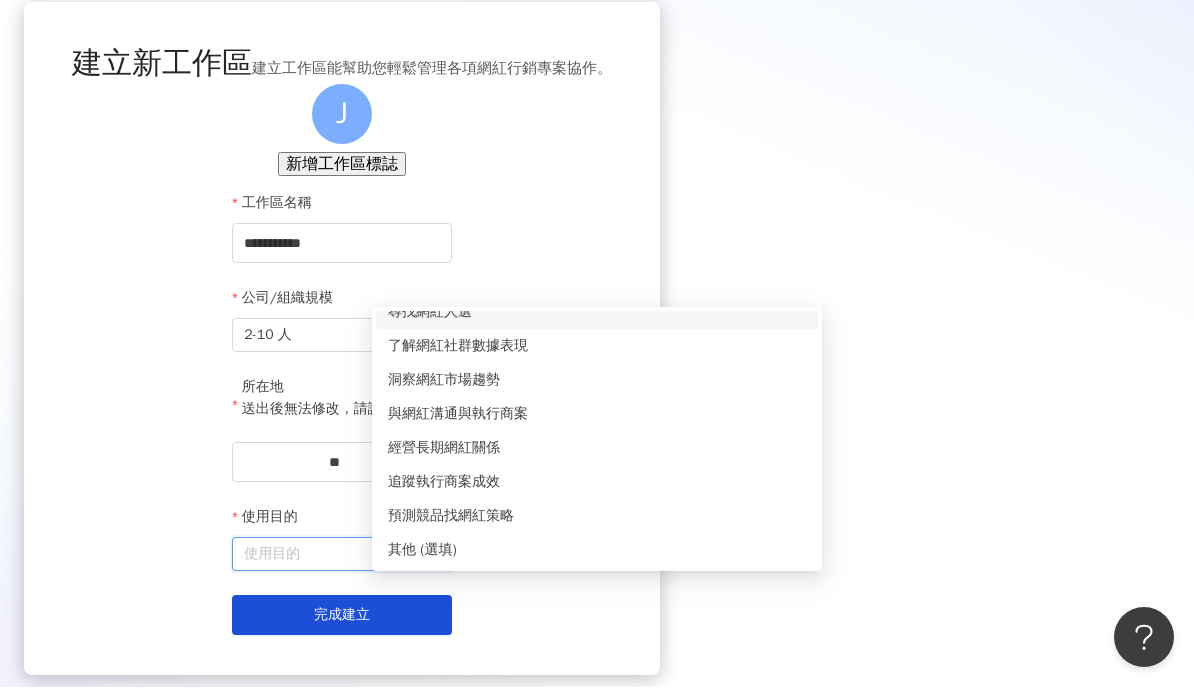 scroll, scrollTop: 0, scrollLeft: 0, axis: both 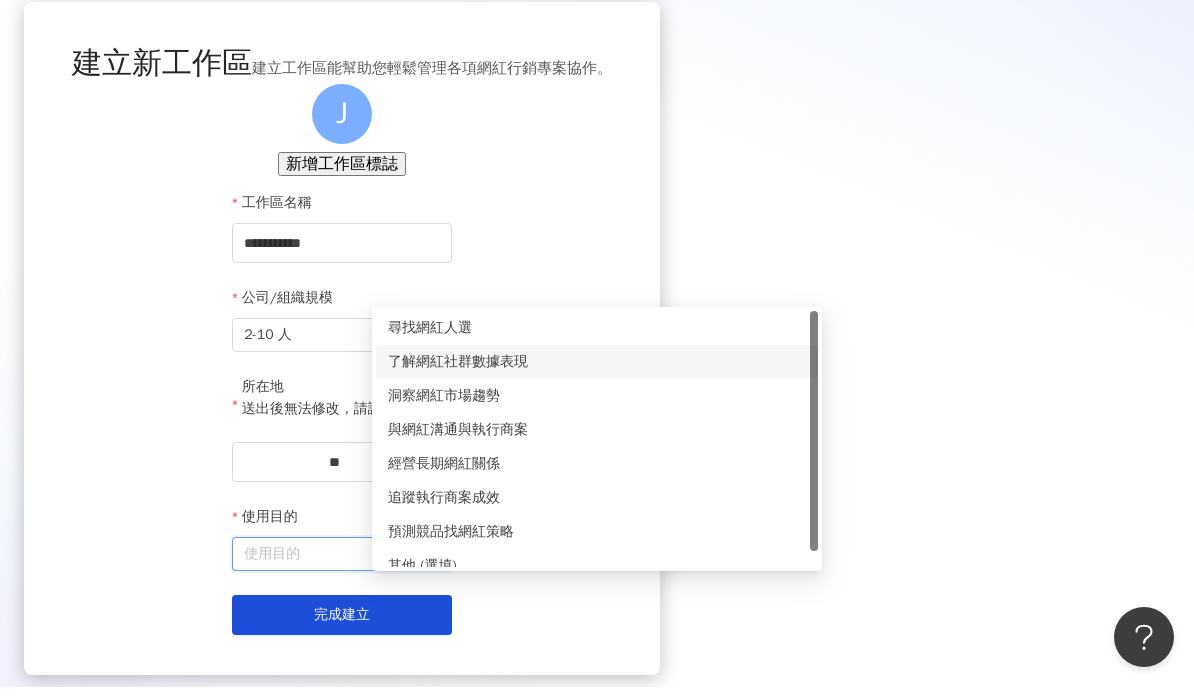 click on "了解網紅社群數據表現" at bounding box center [597, 373] 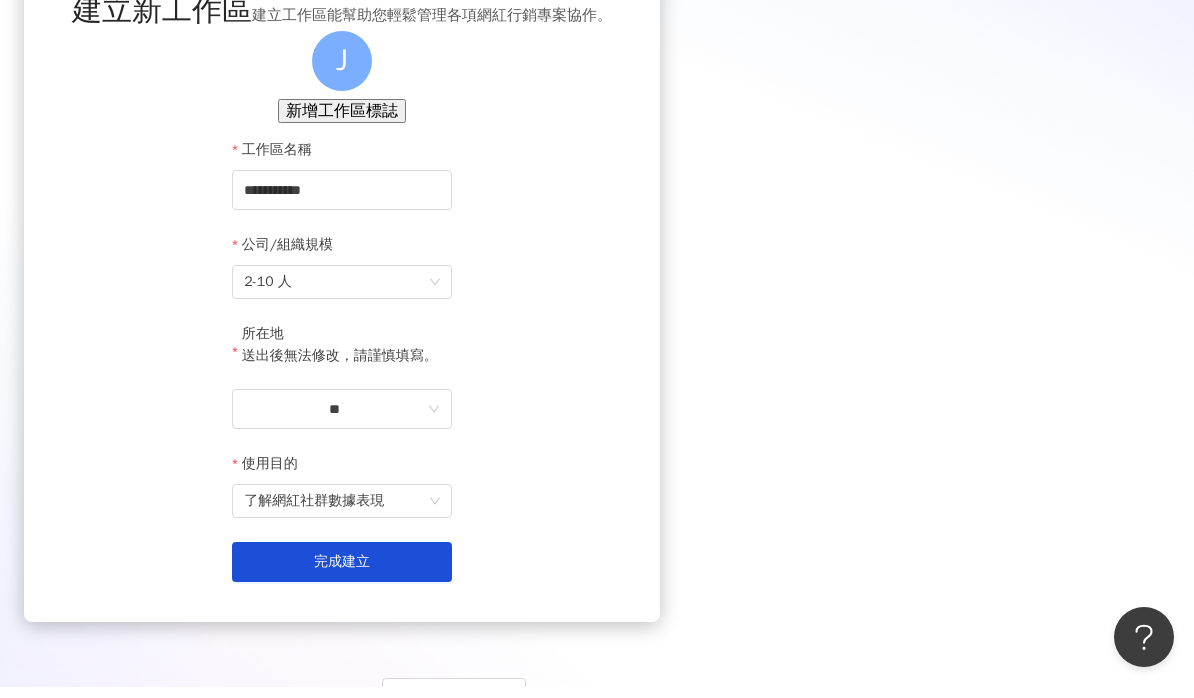 scroll, scrollTop: 141, scrollLeft: 0, axis: vertical 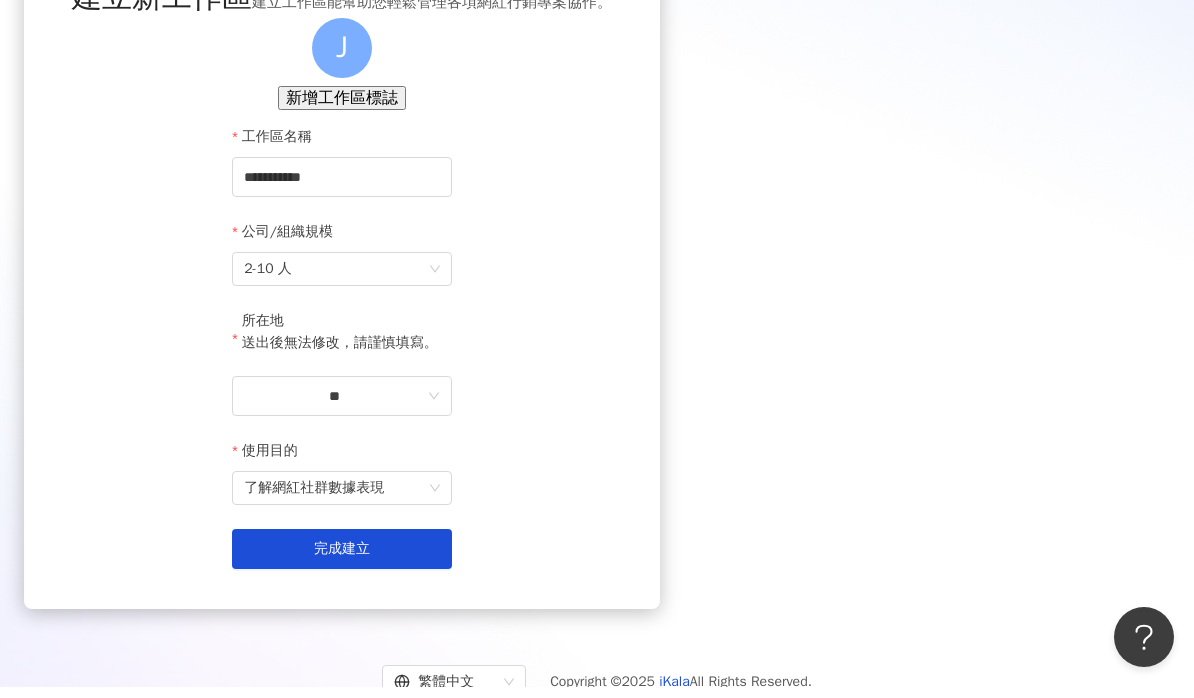 click on "完成建立" at bounding box center (342, 560) 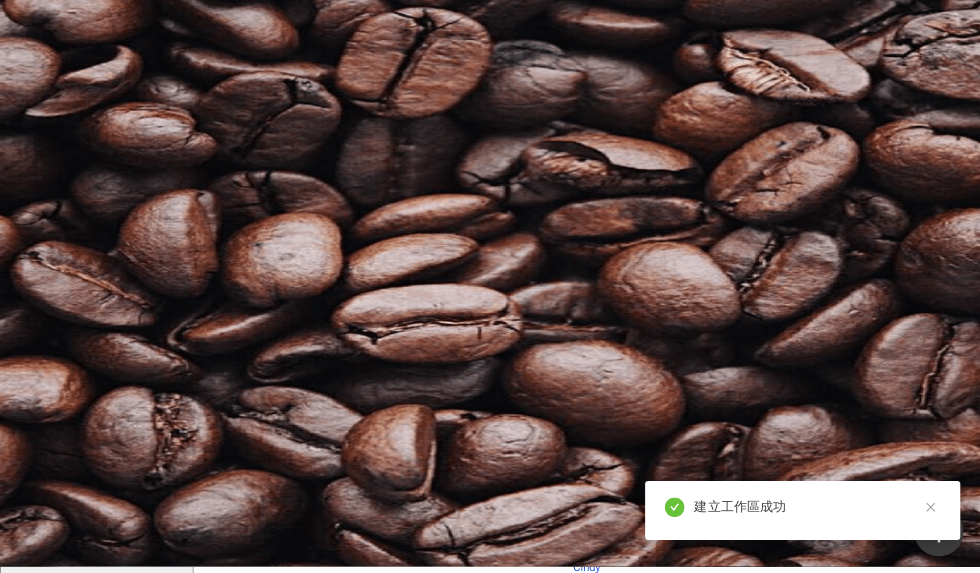 scroll, scrollTop: 55, scrollLeft: 0, axis: vertical 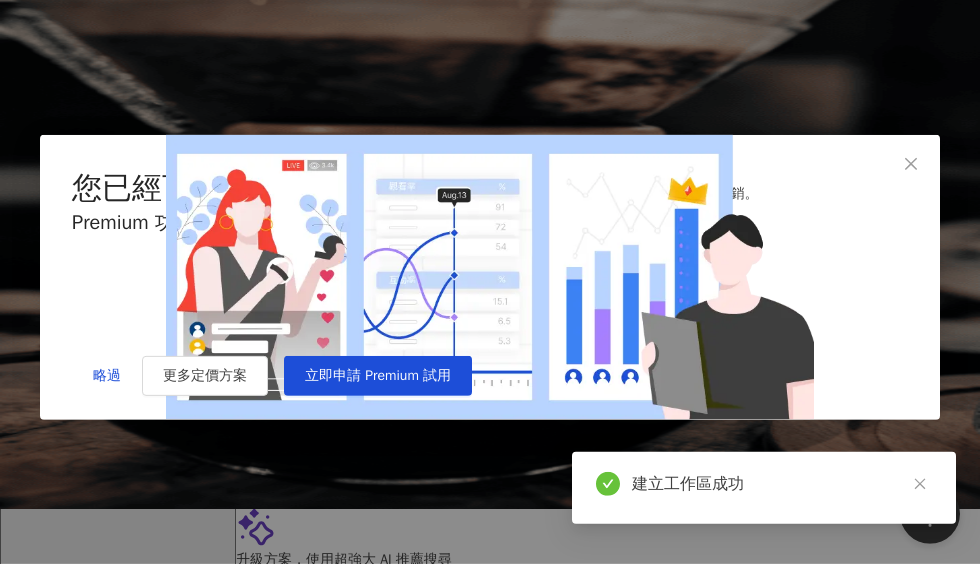 click at bounding box center (911, 173) 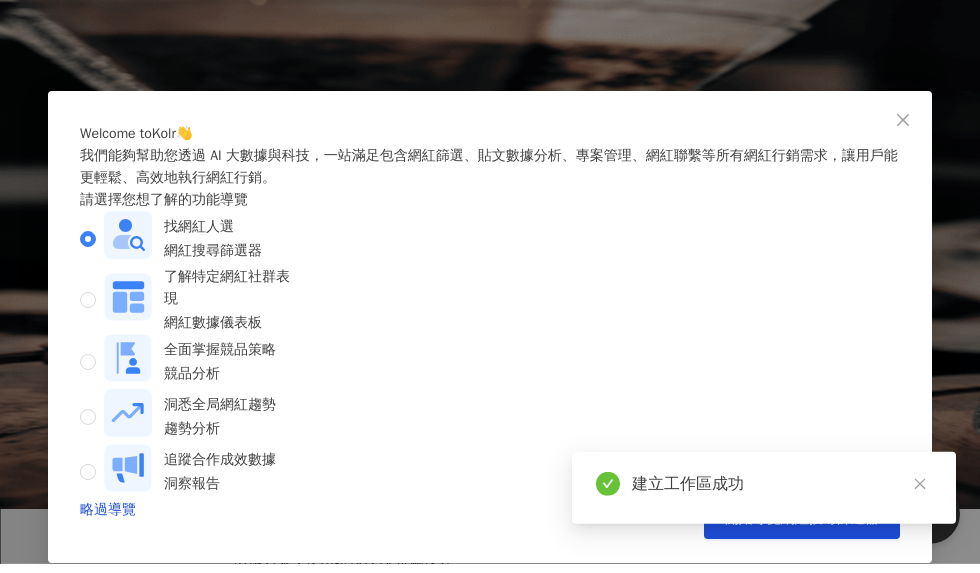 scroll, scrollTop: 55, scrollLeft: 0, axis: vertical 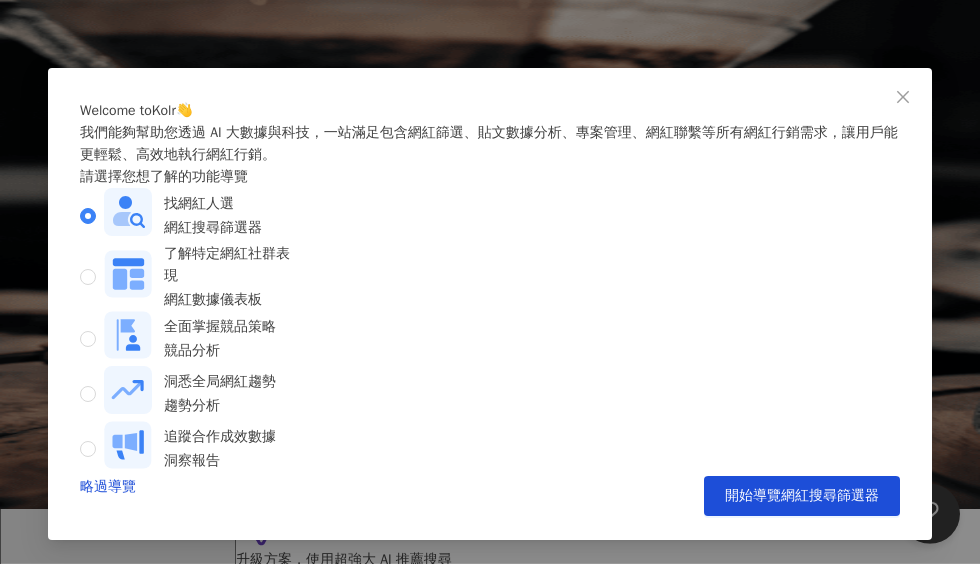 click on "略過導覽" at bounding box center (108, 505) 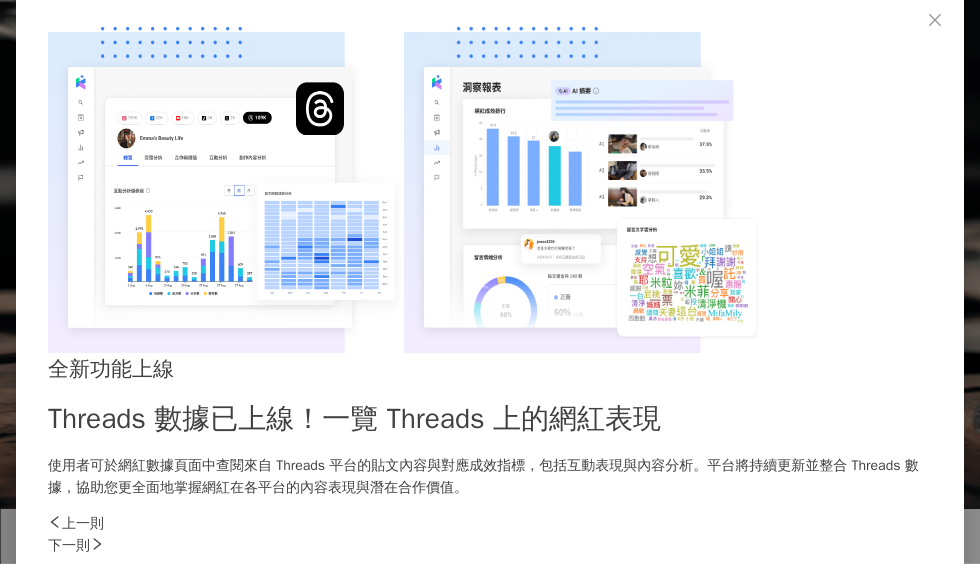 click 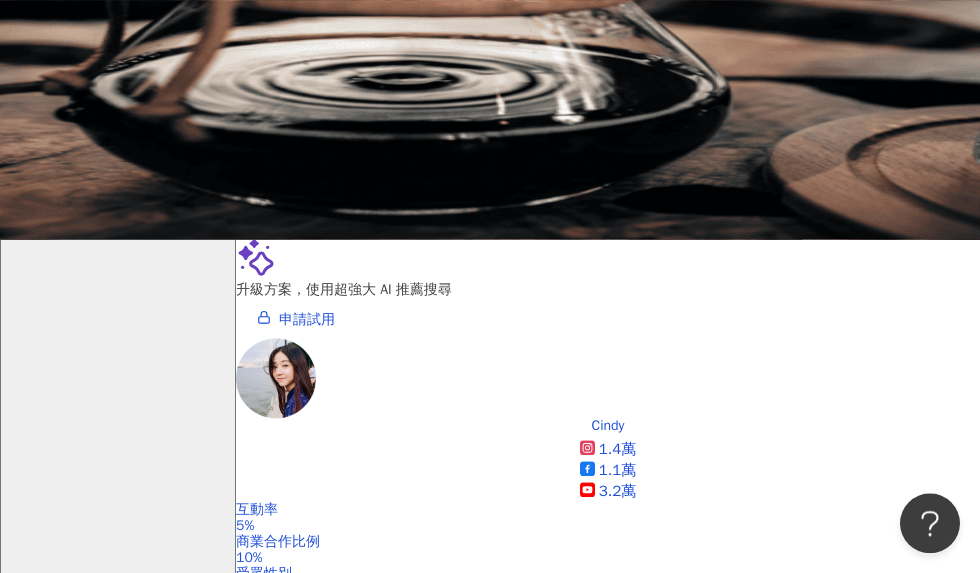 scroll, scrollTop: 333, scrollLeft: 0, axis: vertical 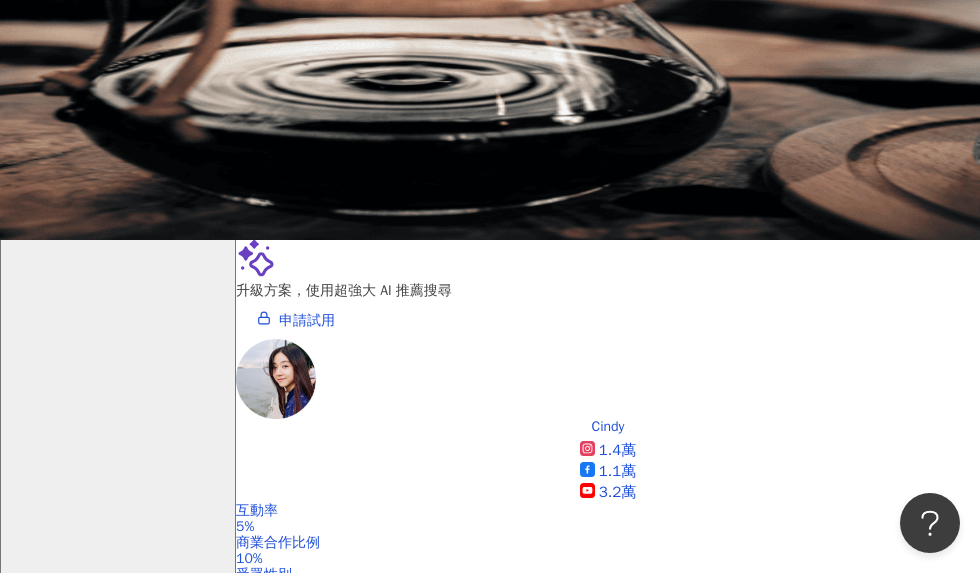 click on "申請試用" at bounding box center [307, 321] 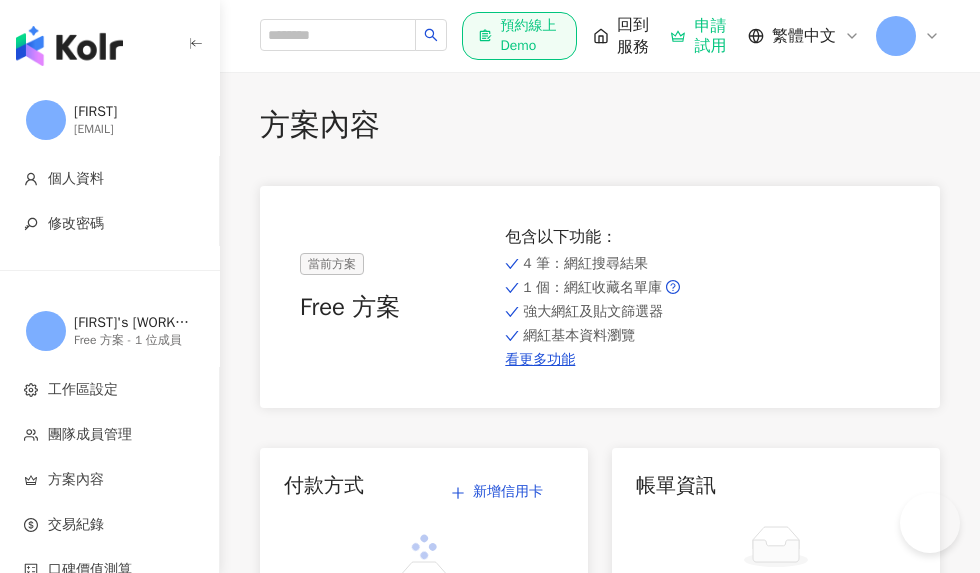 scroll, scrollTop: 2, scrollLeft: 0, axis: vertical 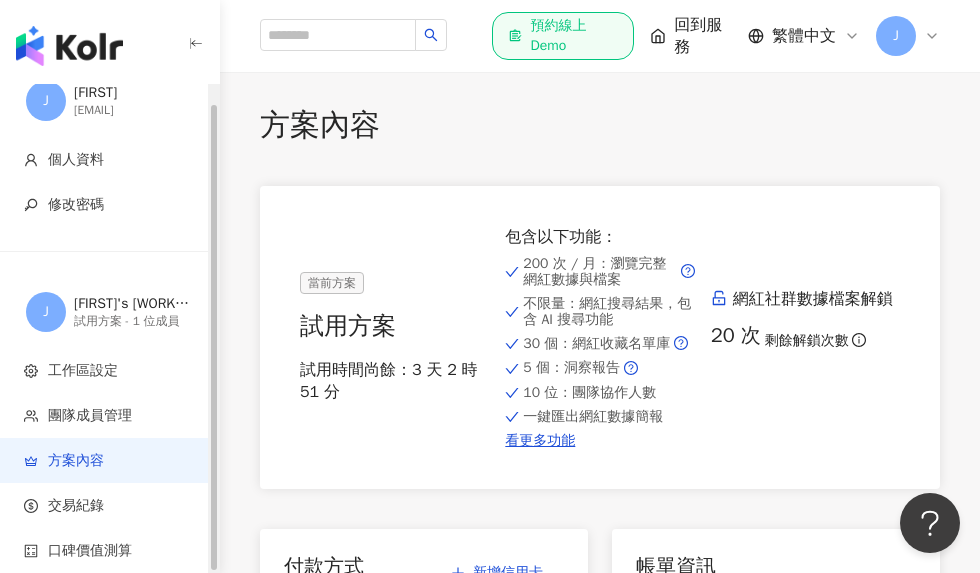 click on "團隊成員管理" at bounding box center (90, 416) 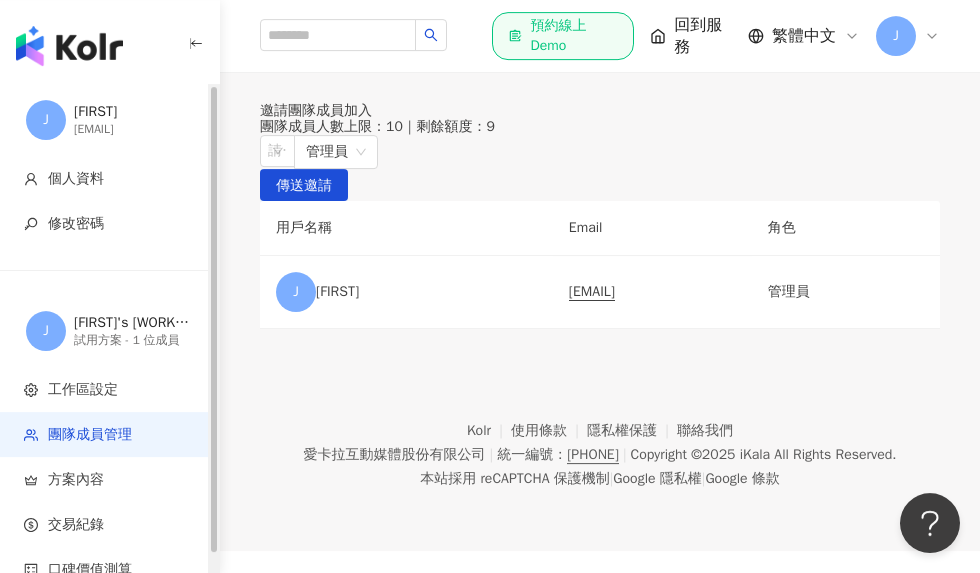 scroll, scrollTop: 81, scrollLeft: 0, axis: vertical 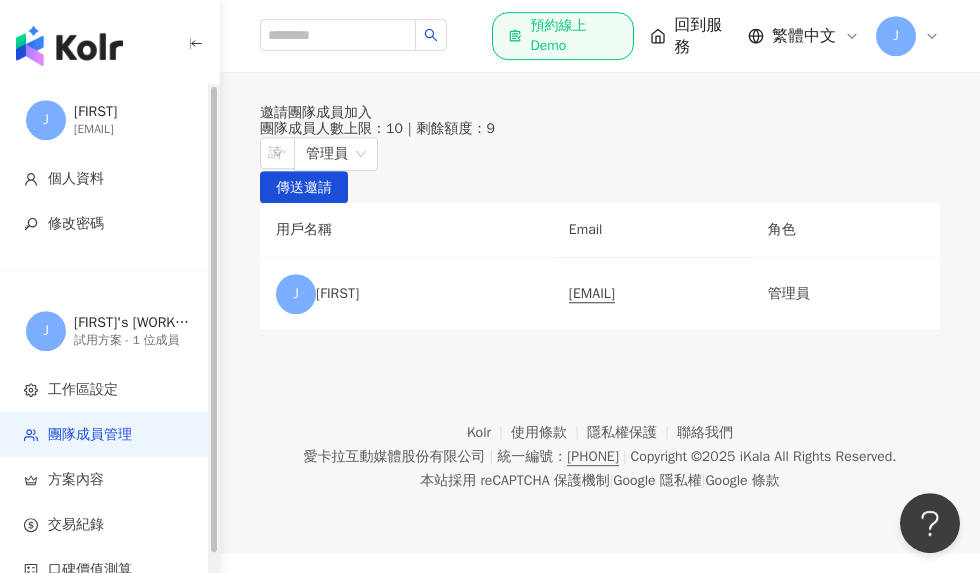 click on "個人資料" at bounding box center (109, 178) 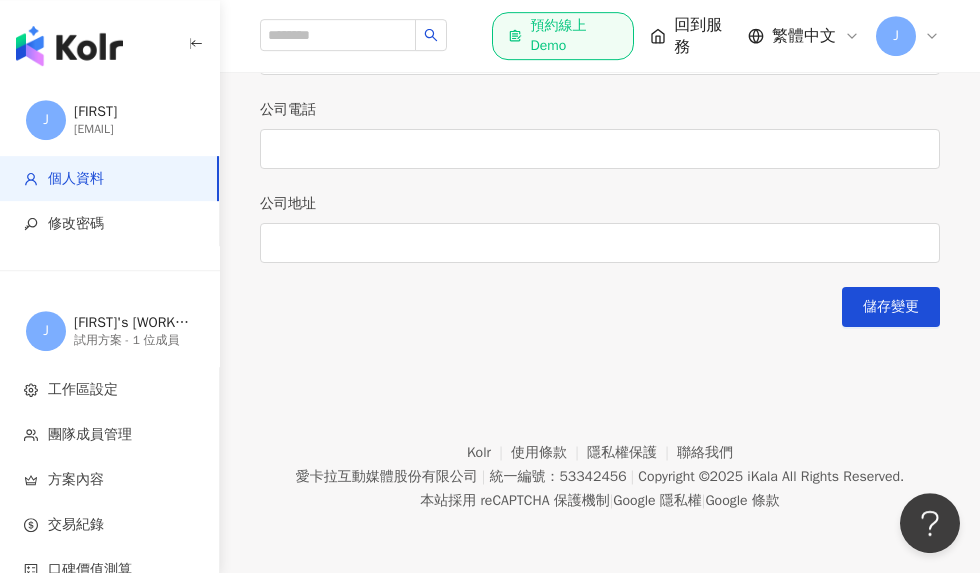 scroll, scrollTop: 982, scrollLeft: 0, axis: vertical 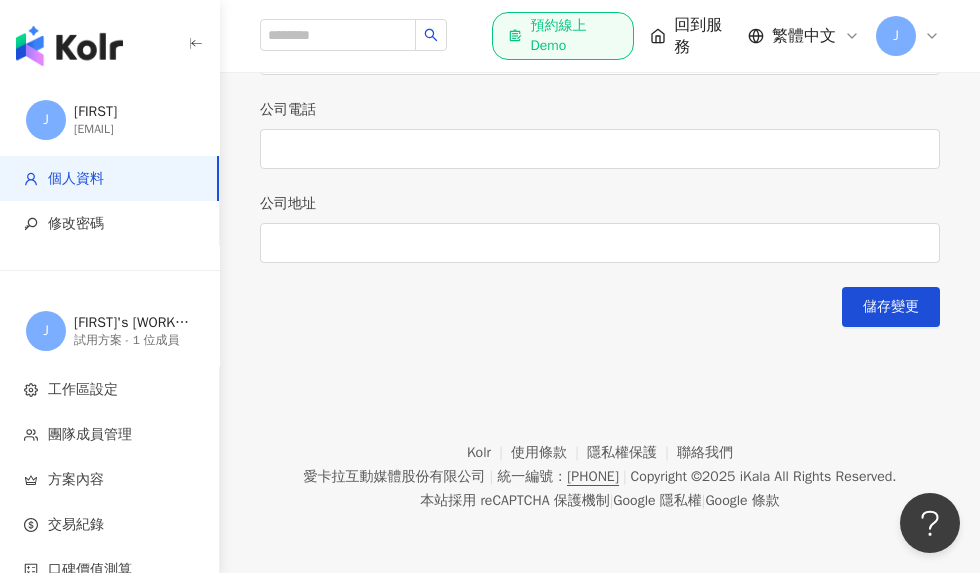 click on "口碑價值測算" at bounding box center [113, 570] 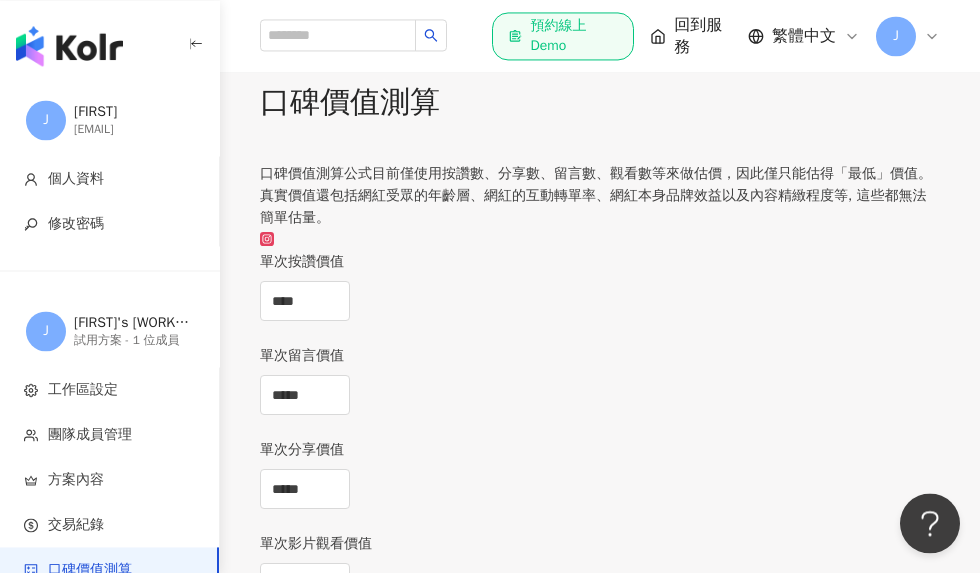 scroll, scrollTop: 0, scrollLeft: 0, axis: both 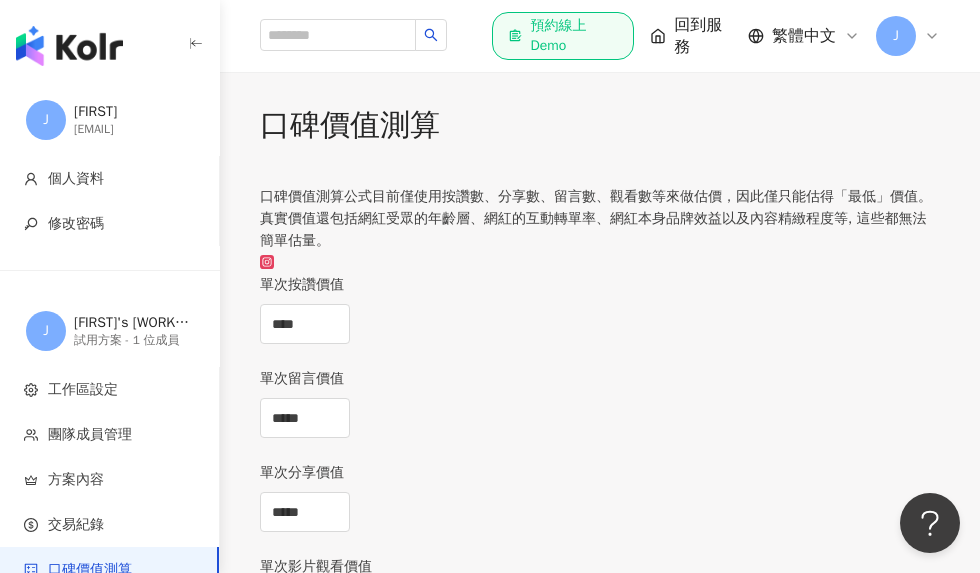 click 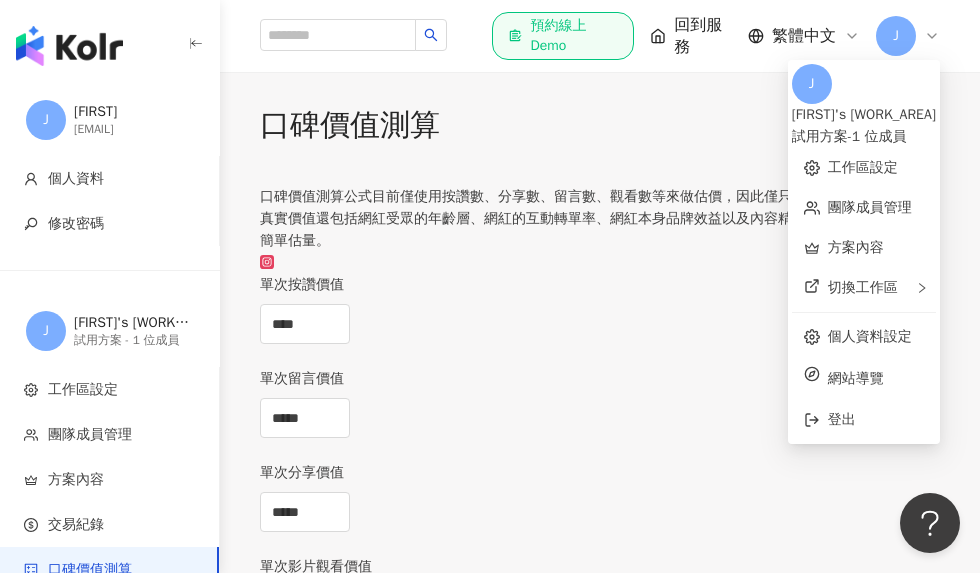 click on "切換工作區" at bounding box center [864, 288] 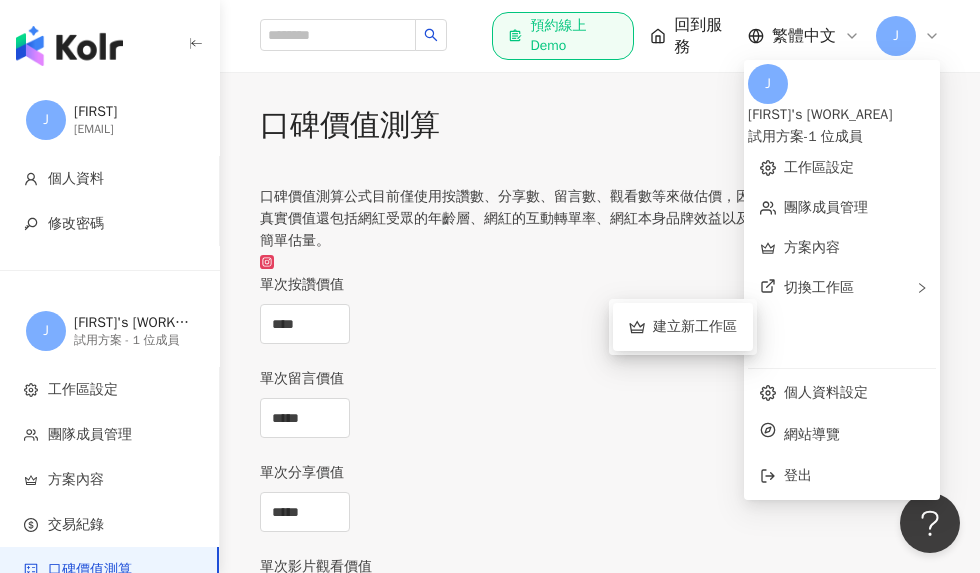 click at bounding box center [600, 263] 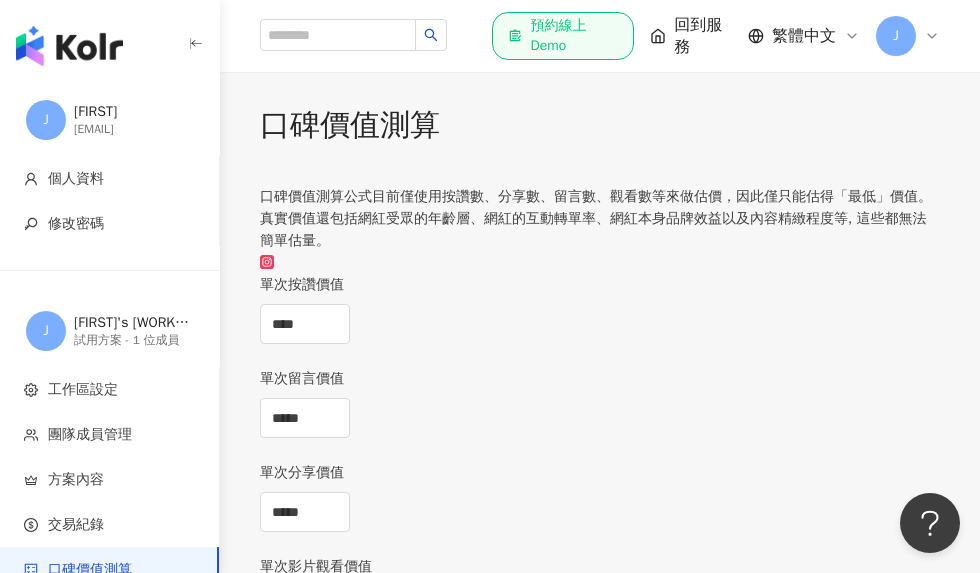 click on "回到服務" at bounding box center [703, 36] 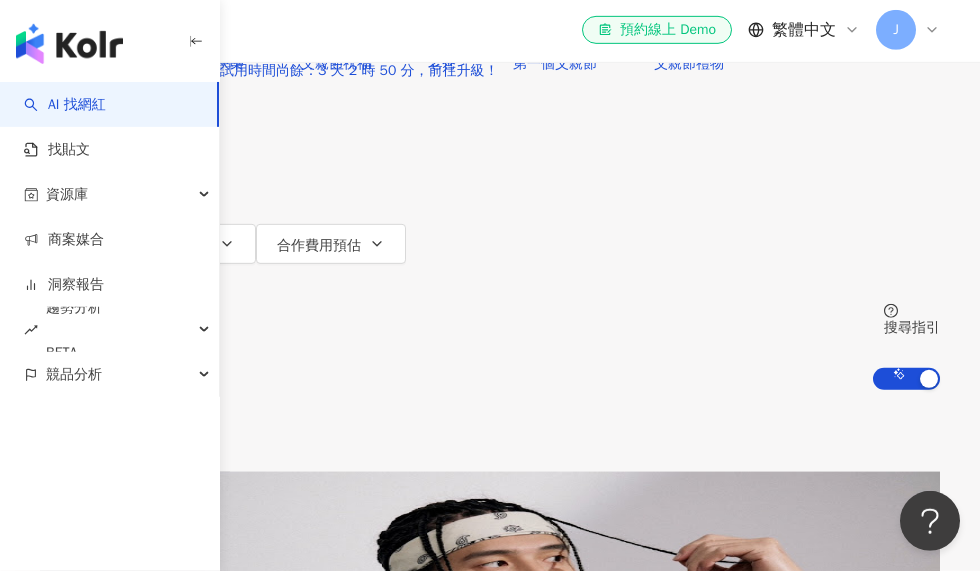 click on "洞察報告" at bounding box center [64, 287] 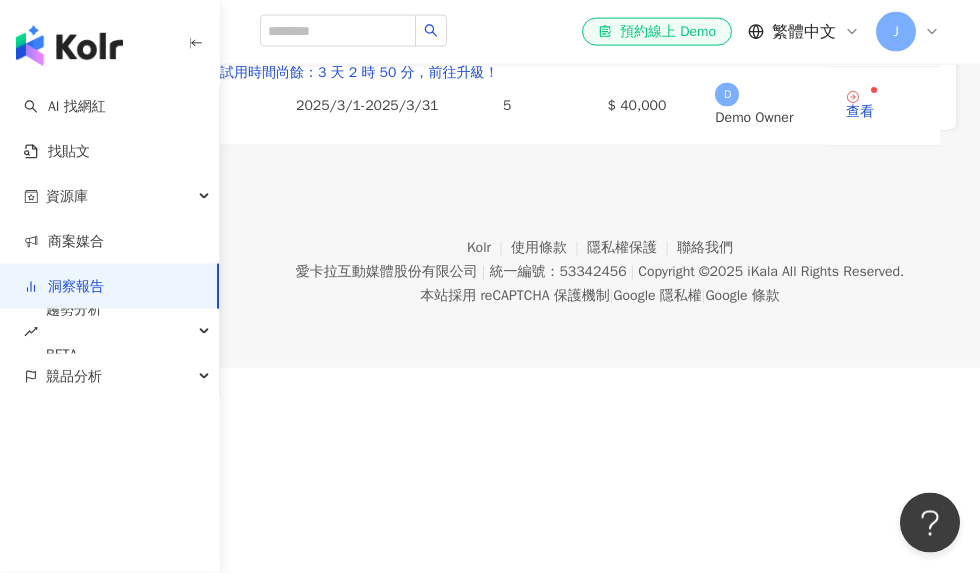 scroll, scrollTop: 369, scrollLeft: 0, axis: vertical 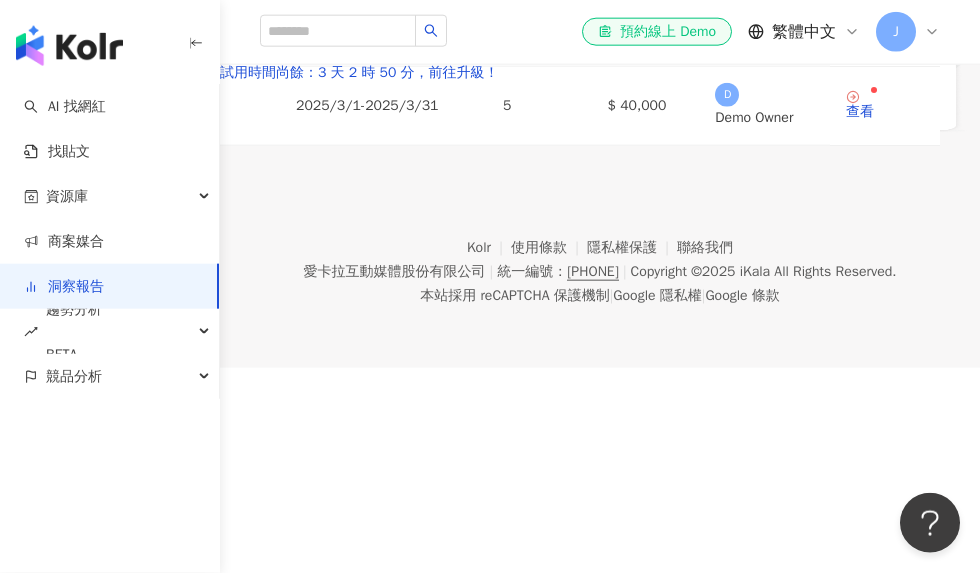 click on "AI 找網紅" at bounding box center (65, 107) 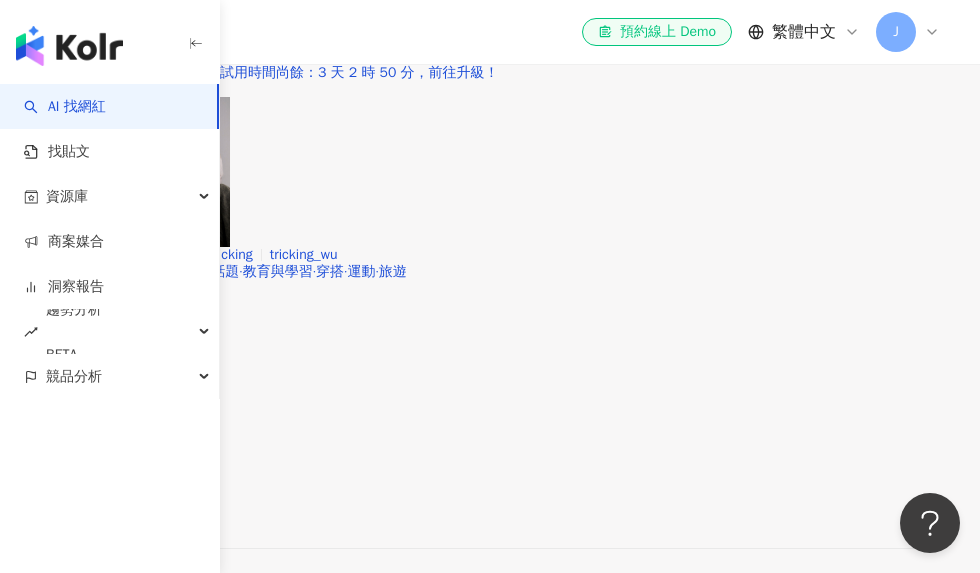 scroll, scrollTop: 0, scrollLeft: 0, axis: both 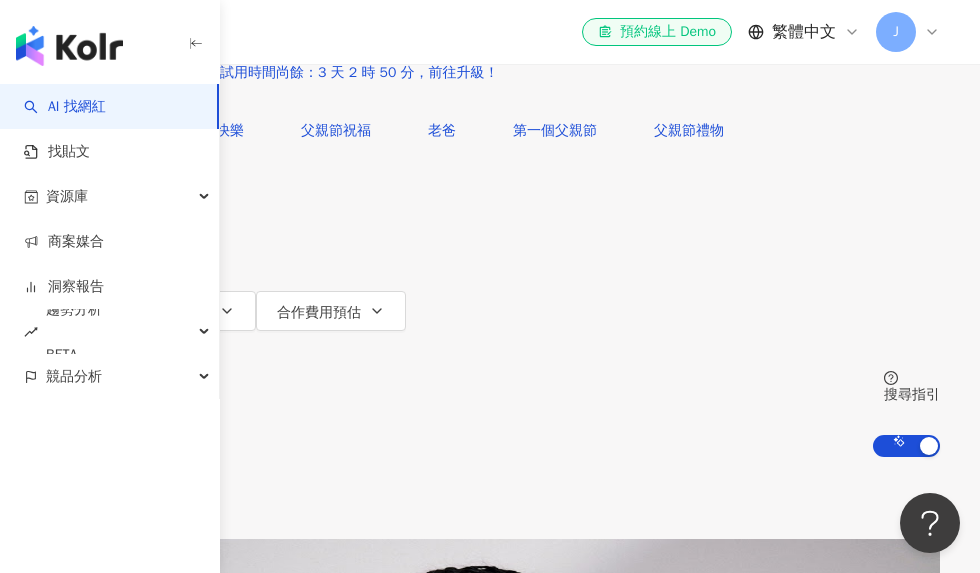 click on "不分平台" at bounding box center [87, 19] 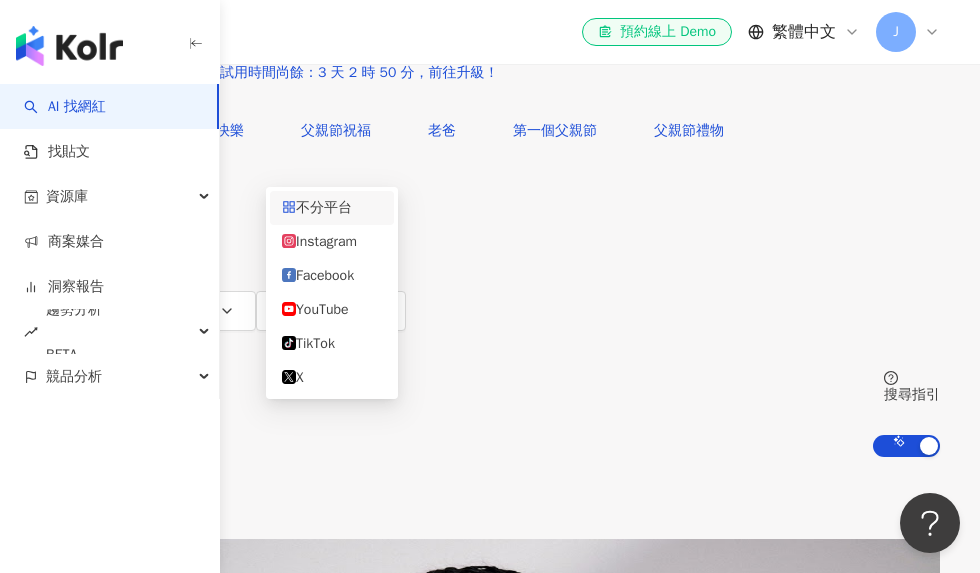 click on "Instagram" at bounding box center [332, 242] 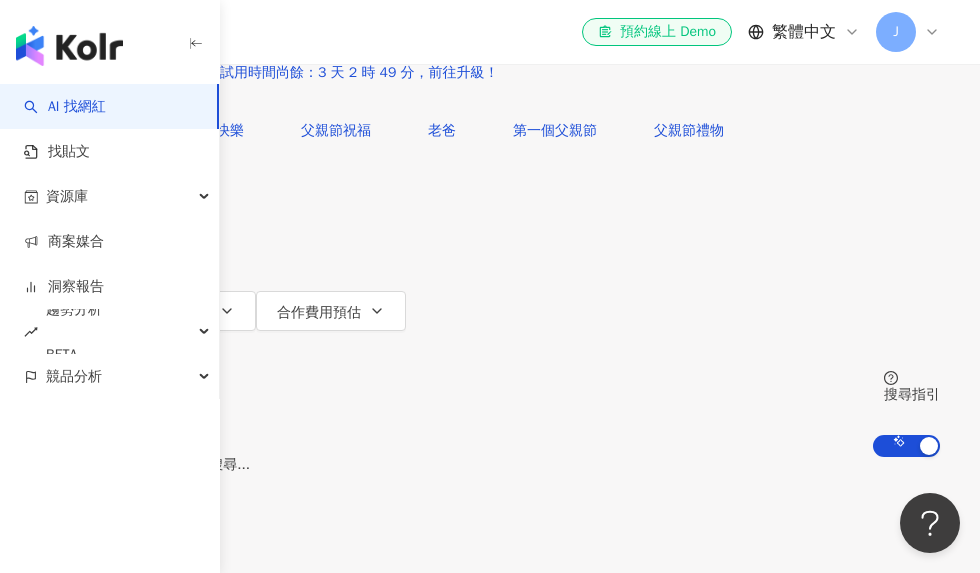 click at bounding box center (255, 19) 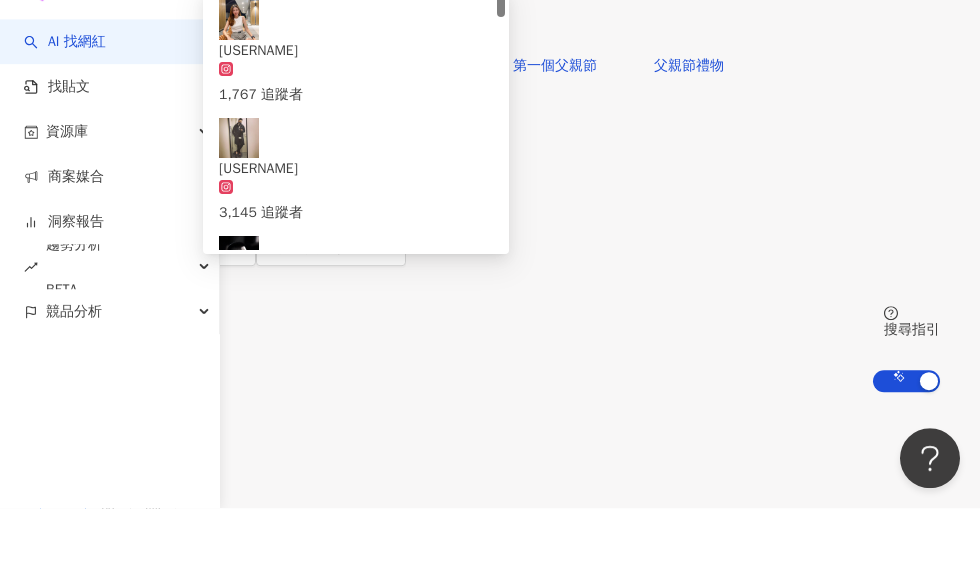 type on "**********" 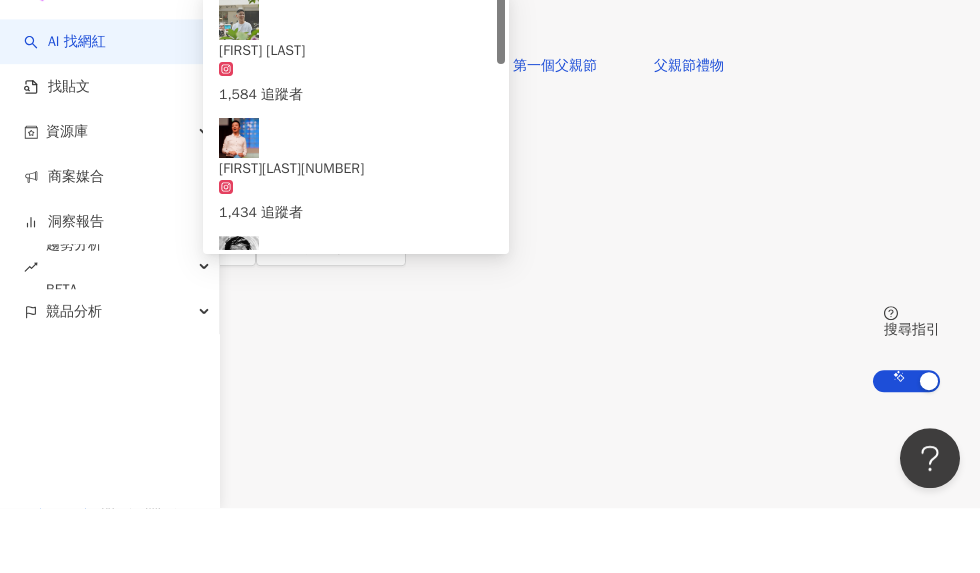 click on "Joseph Chou 1,584   追蹤者" at bounding box center (356, 138) 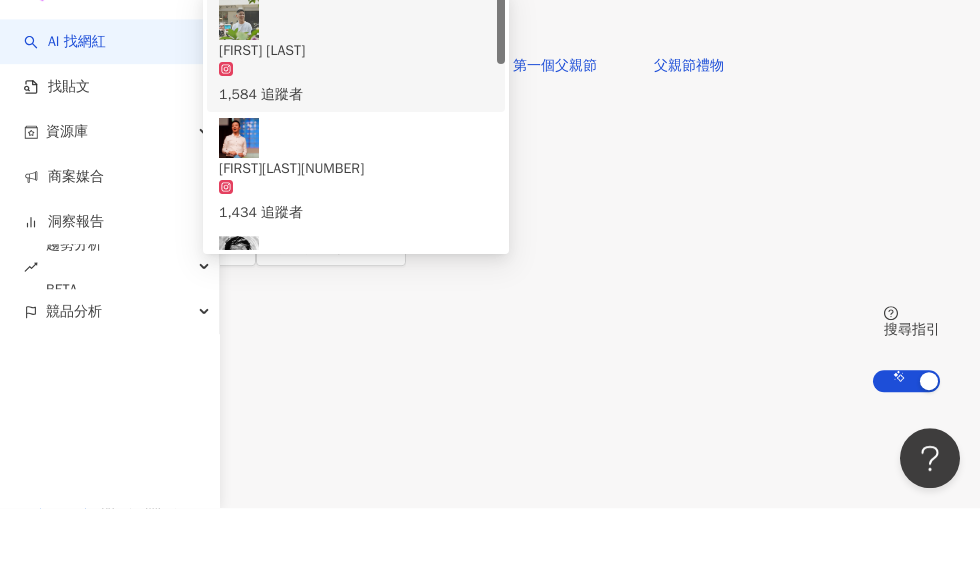type 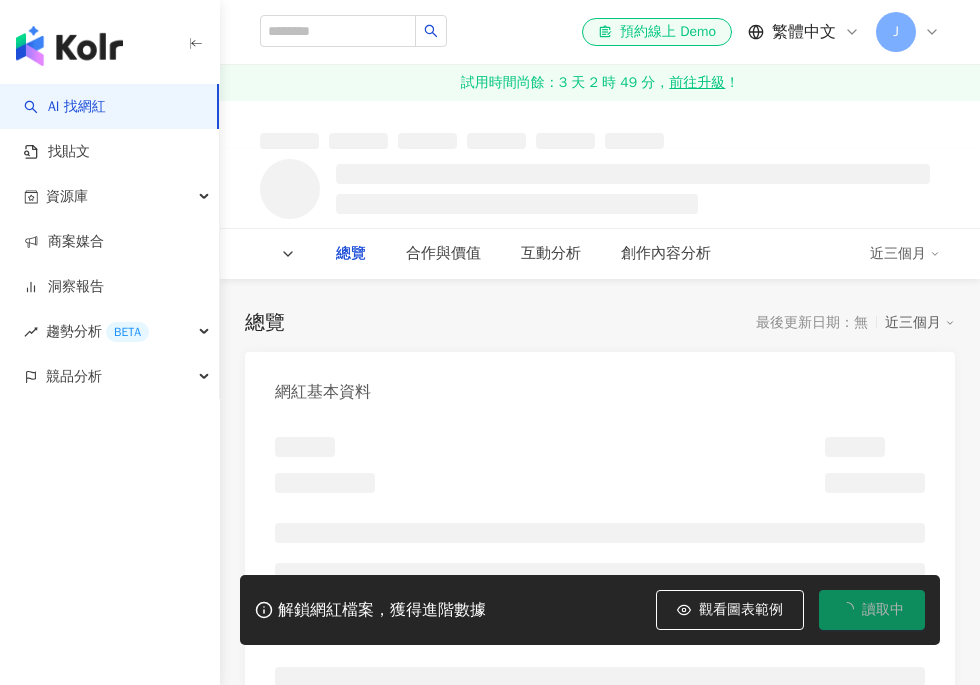 scroll, scrollTop: 0, scrollLeft: 0, axis: both 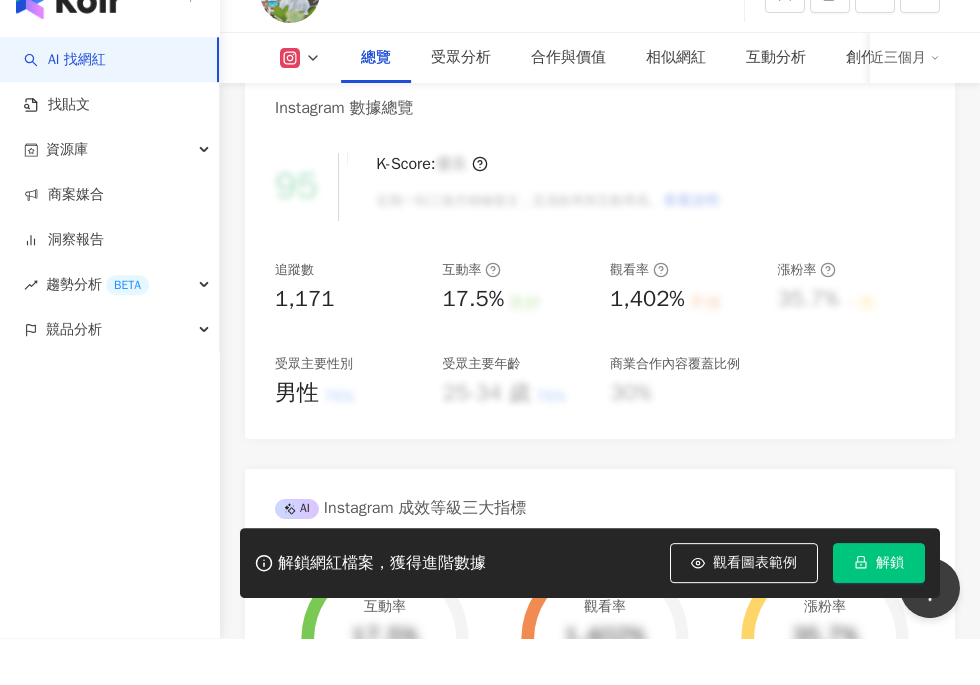 click on "解鎖" at bounding box center (879, 610) 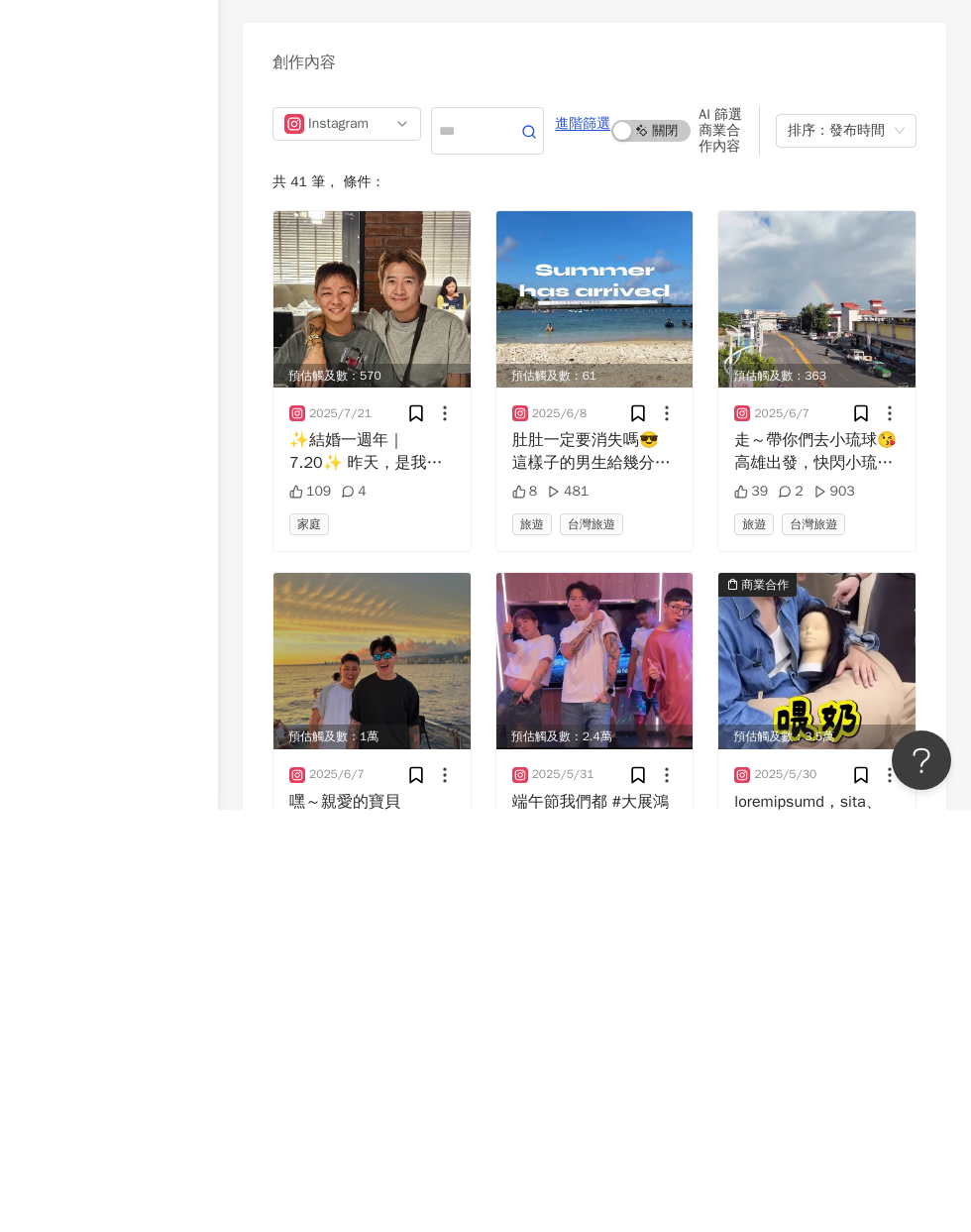 scroll, scrollTop: 8714, scrollLeft: 0, axis: vertical 